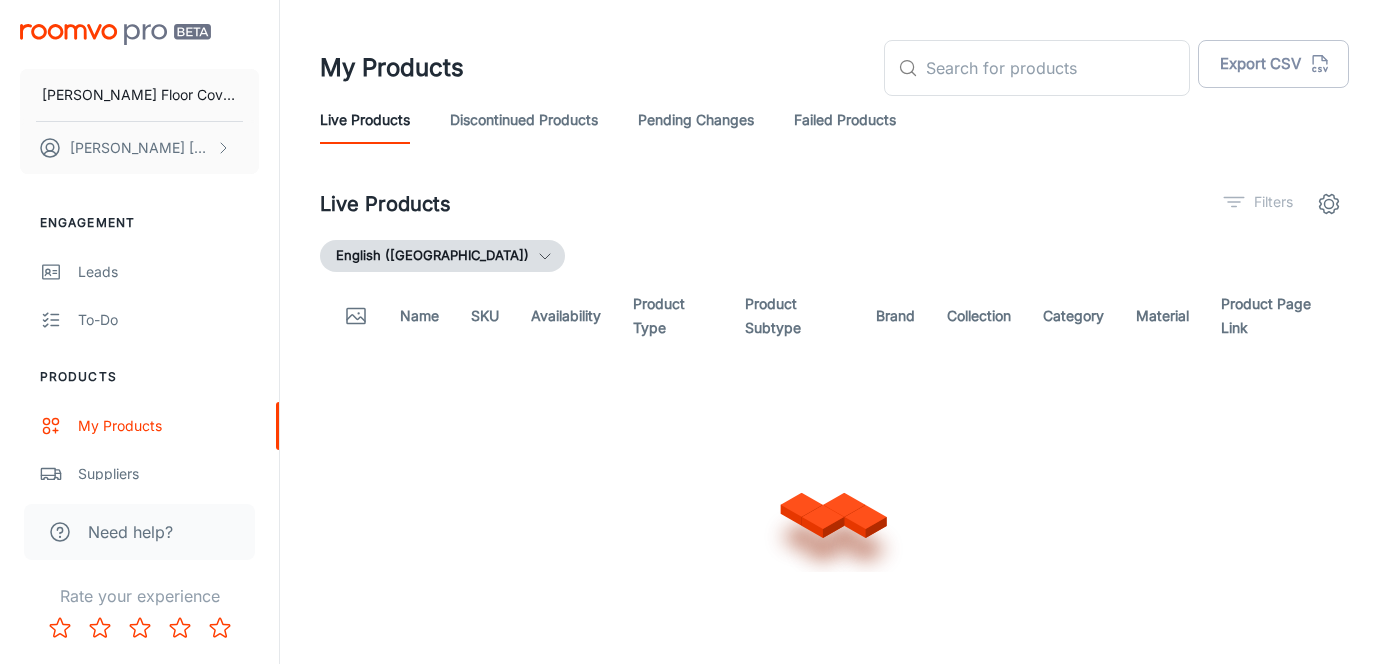 scroll, scrollTop: 0, scrollLeft: 0, axis: both 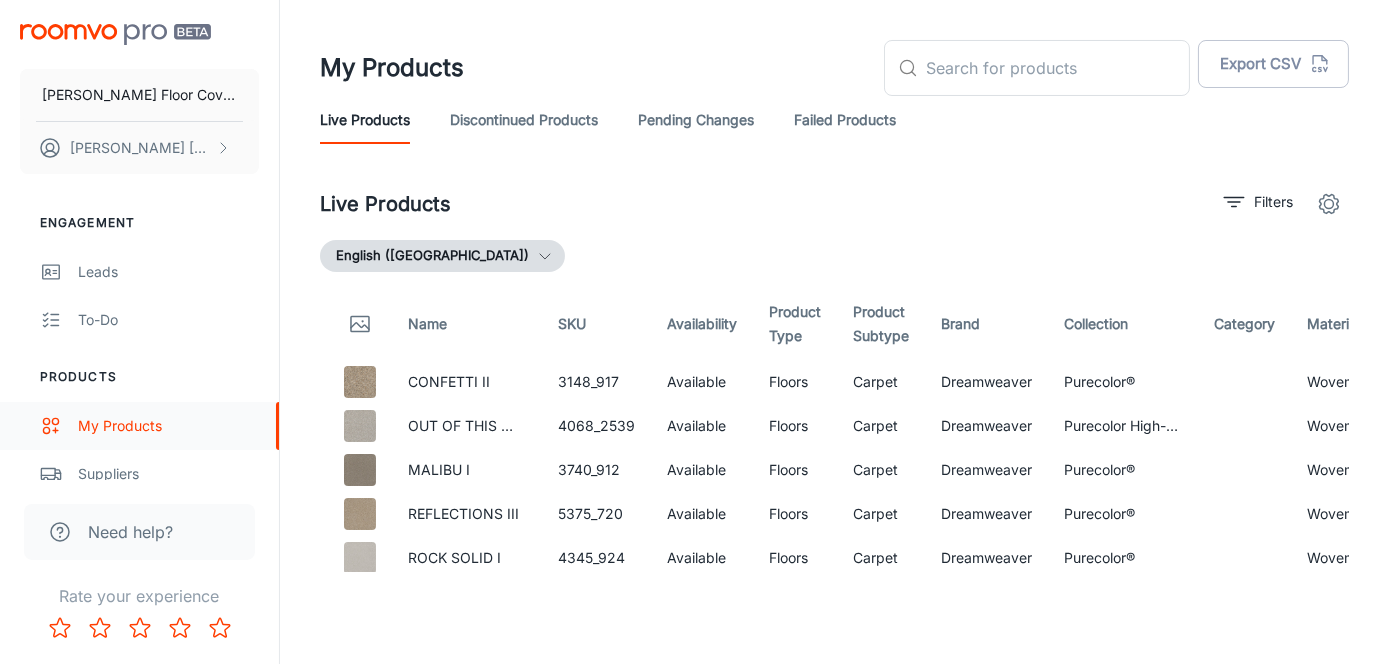 click on "My Products" at bounding box center [168, 426] 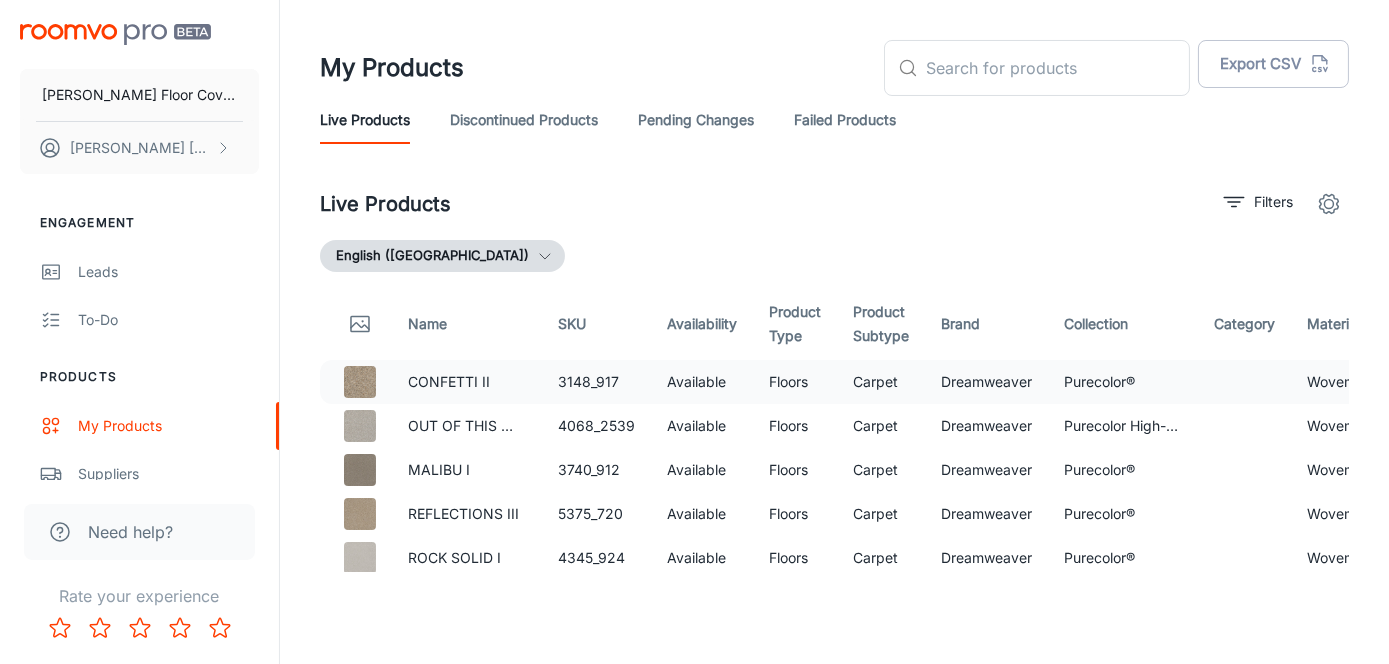 click on "CONFETTI II" at bounding box center (467, 382) 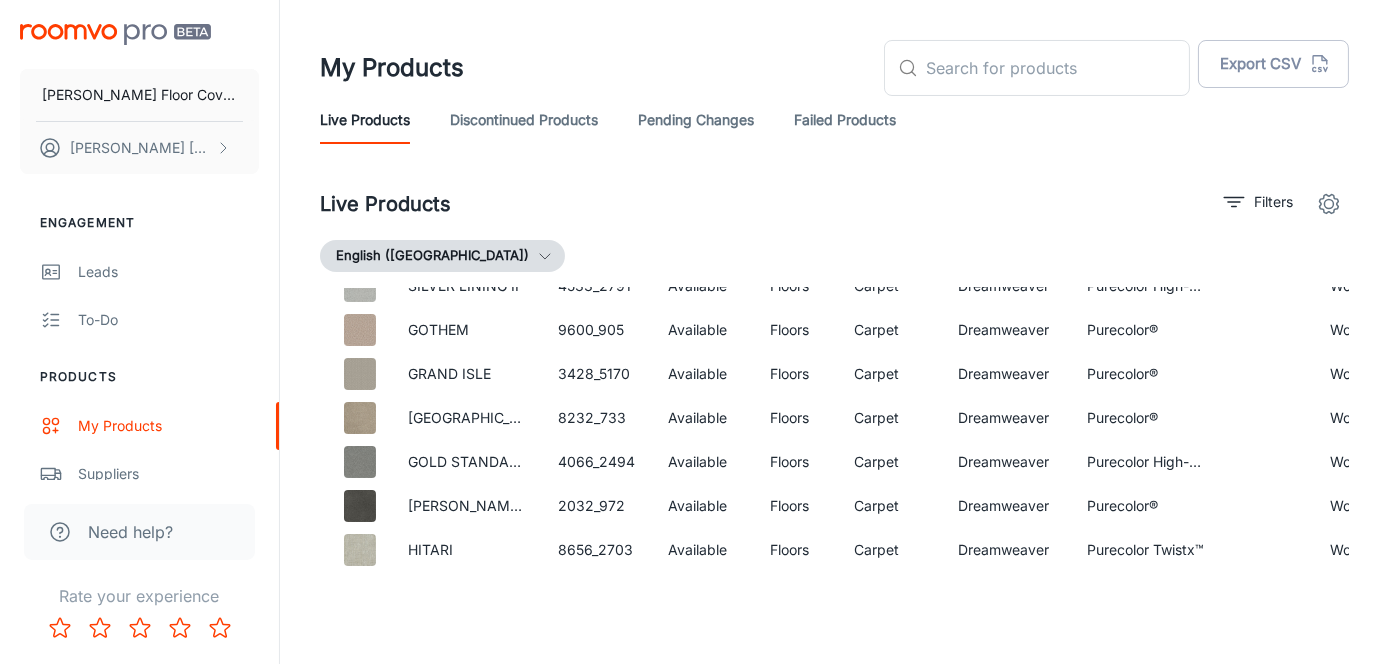 scroll, scrollTop: 5434, scrollLeft: 0, axis: vertical 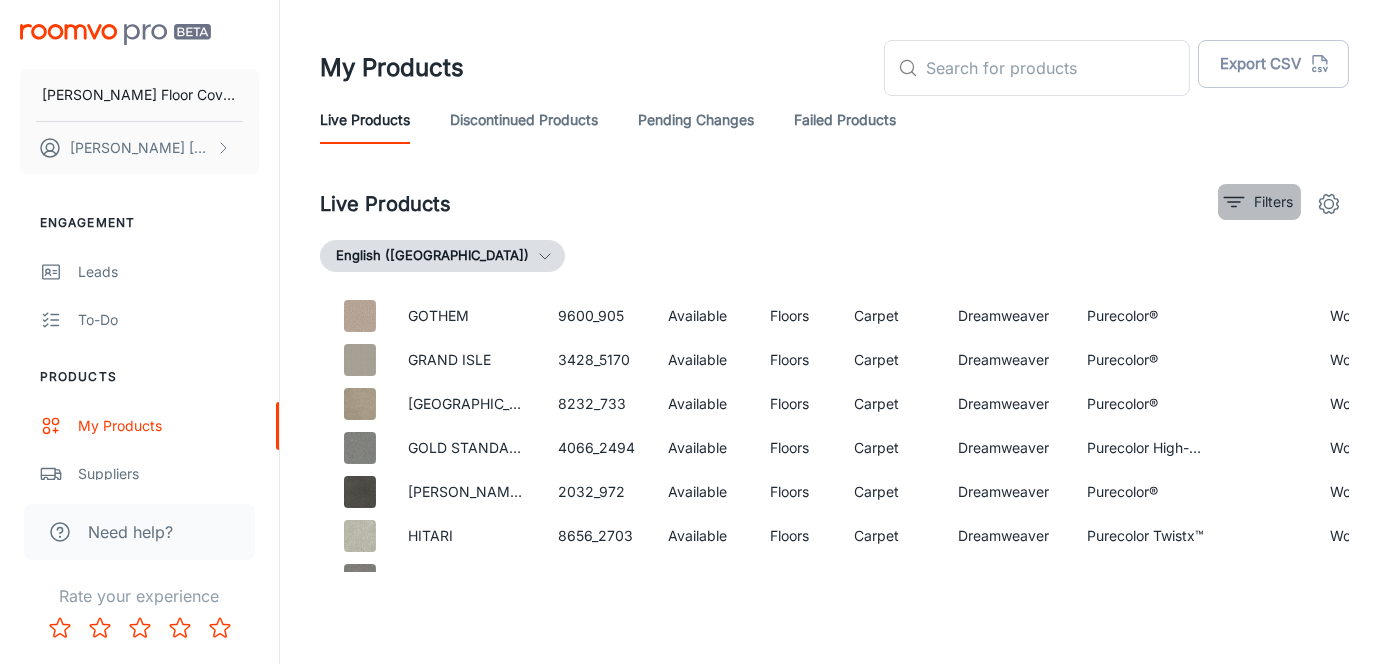 click 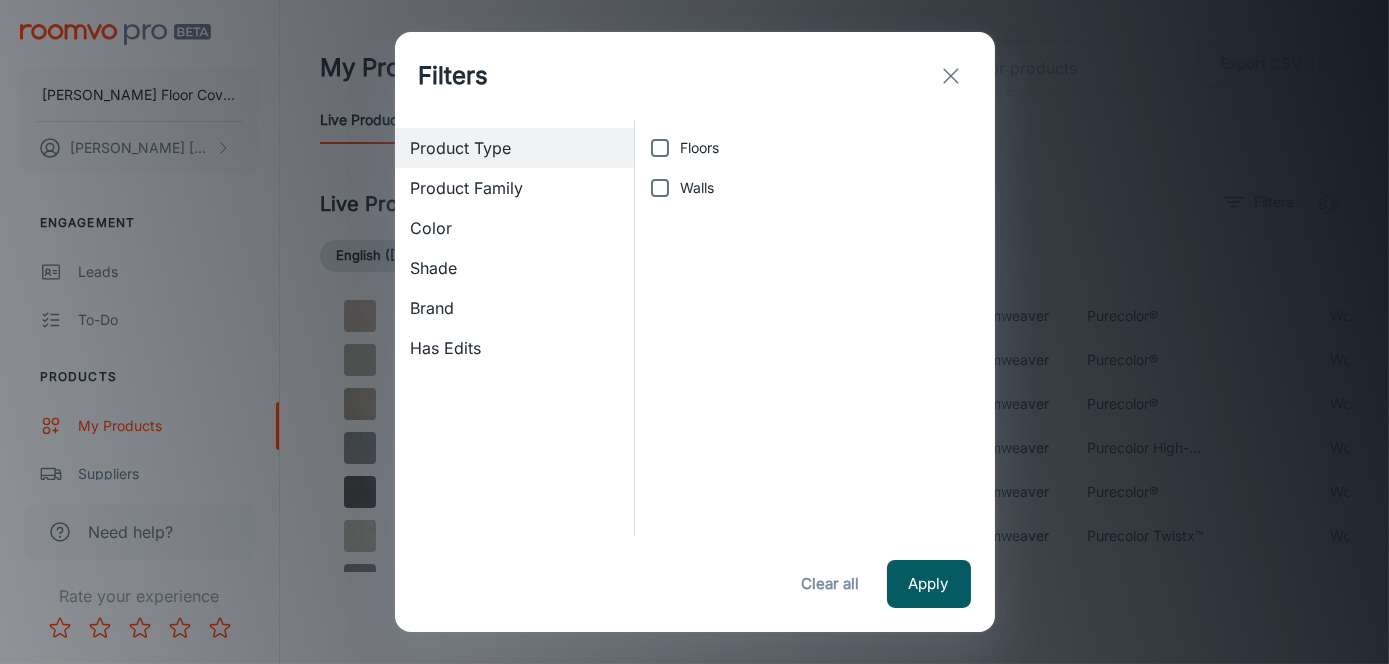 click on "Floors" at bounding box center [660, 148] 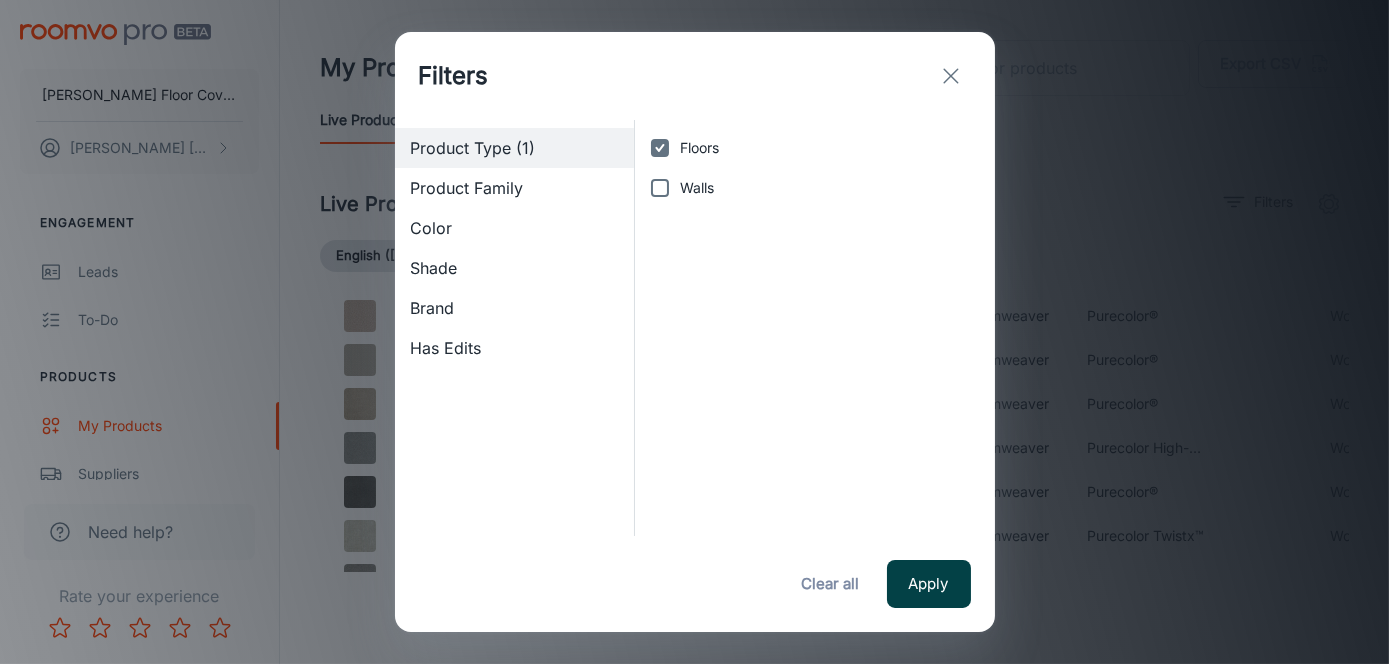click on "Apply" at bounding box center (929, 584) 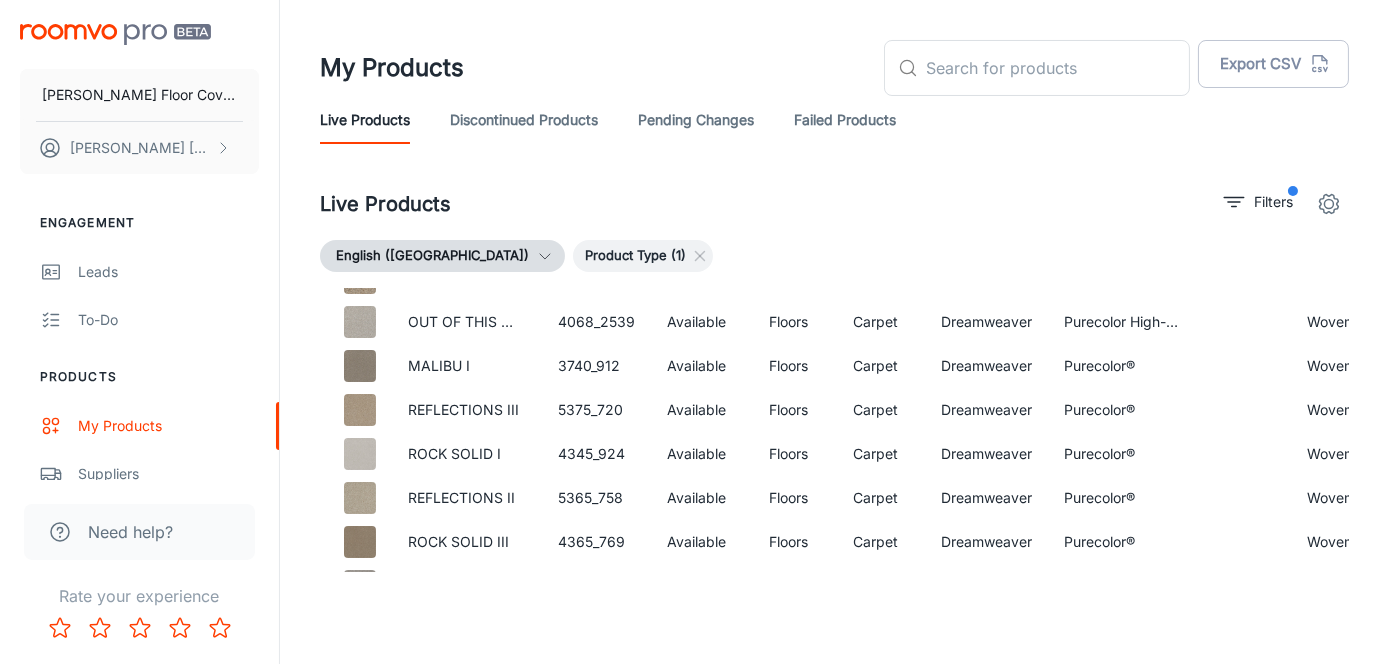 scroll, scrollTop: 1210, scrollLeft: 0, axis: vertical 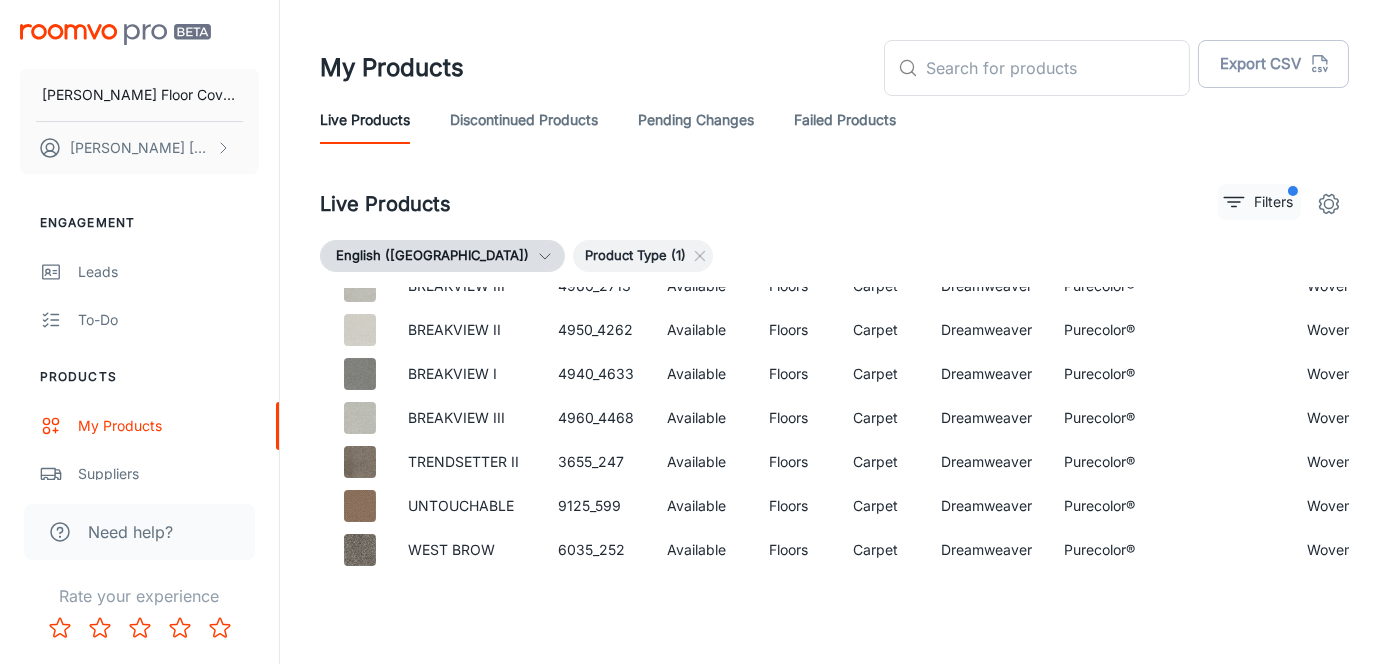 click 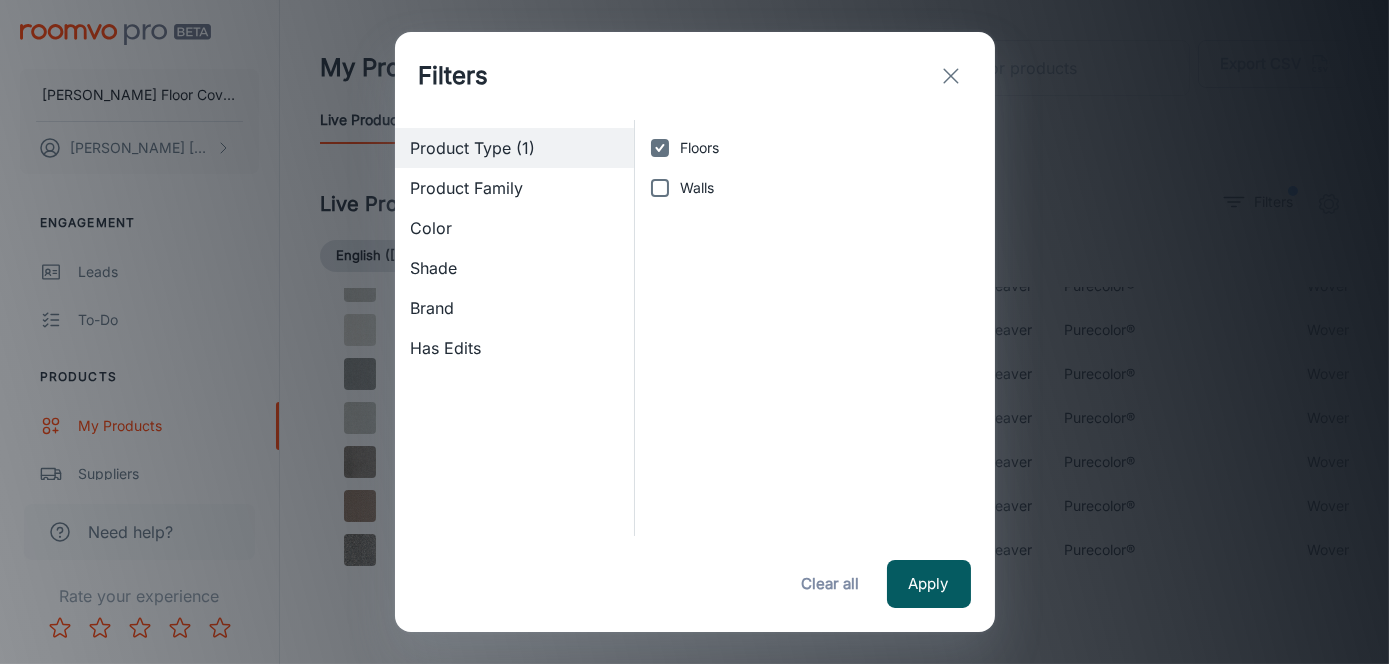 click on "Brand" at bounding box center [515, 308] 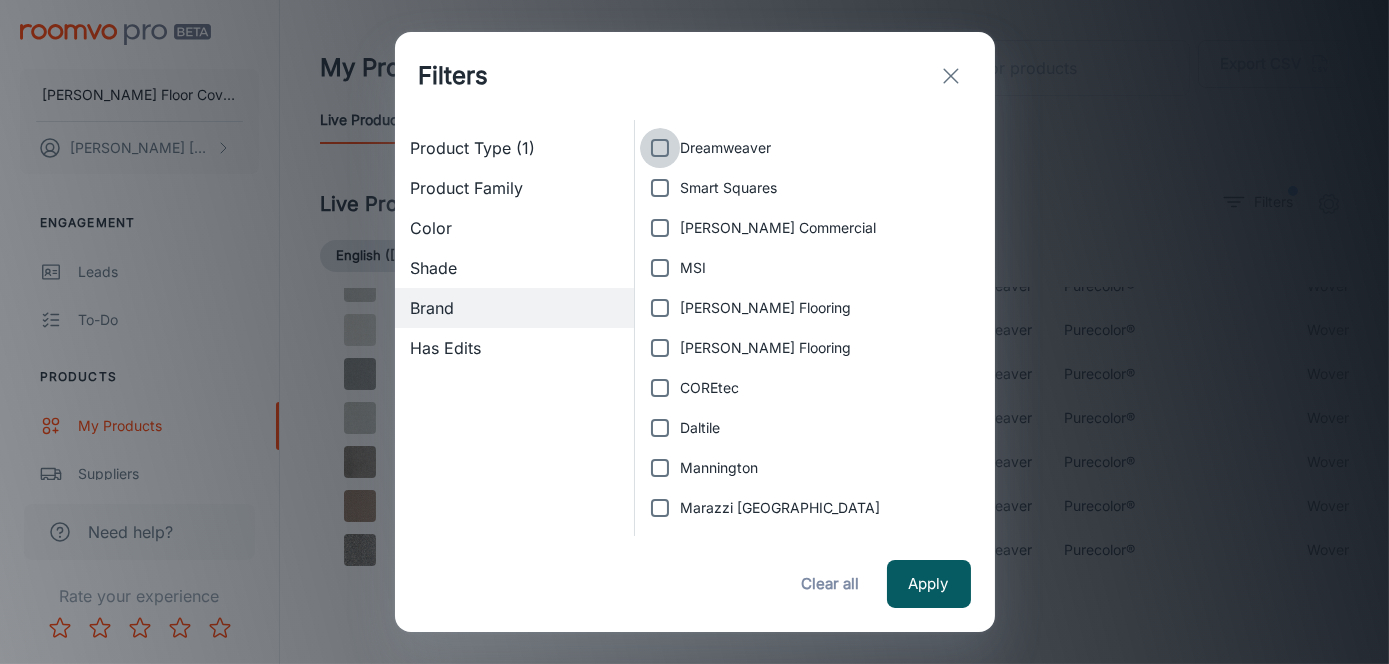 click on "Dreamweaver" at bounding box center [660, 148] 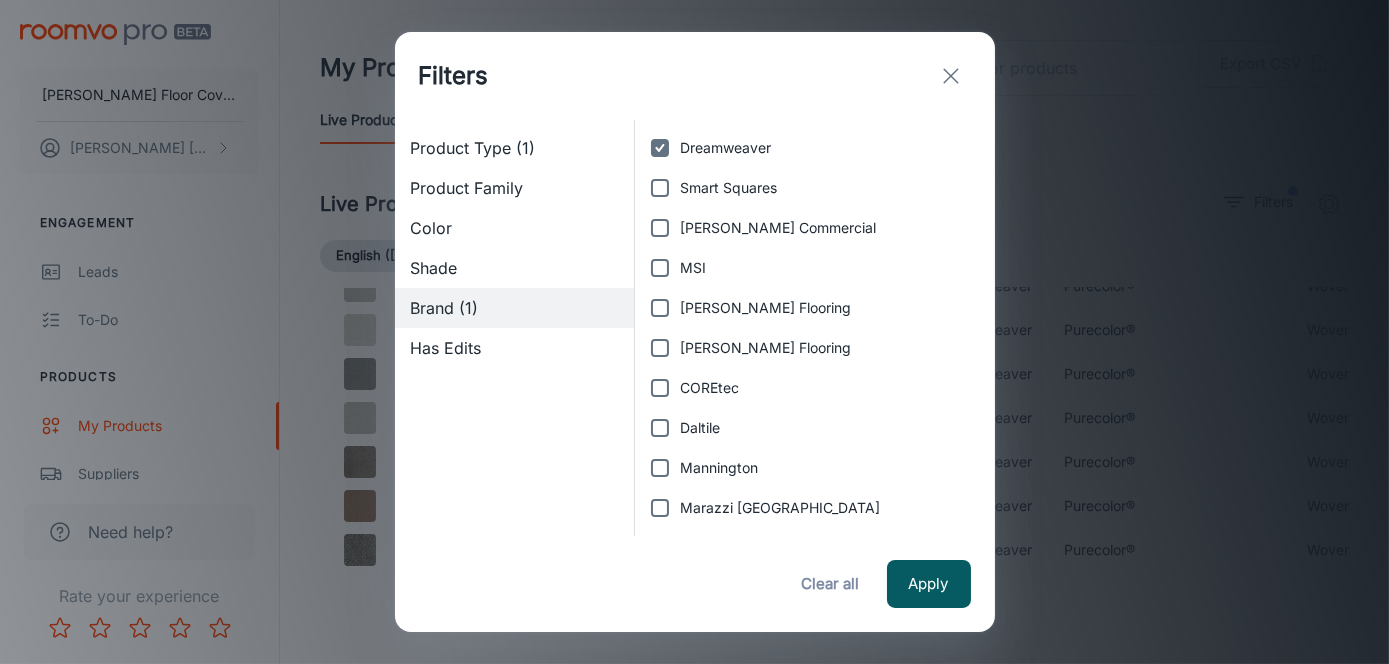 click on "Dreamweaver" at bounding box center (660, 148) 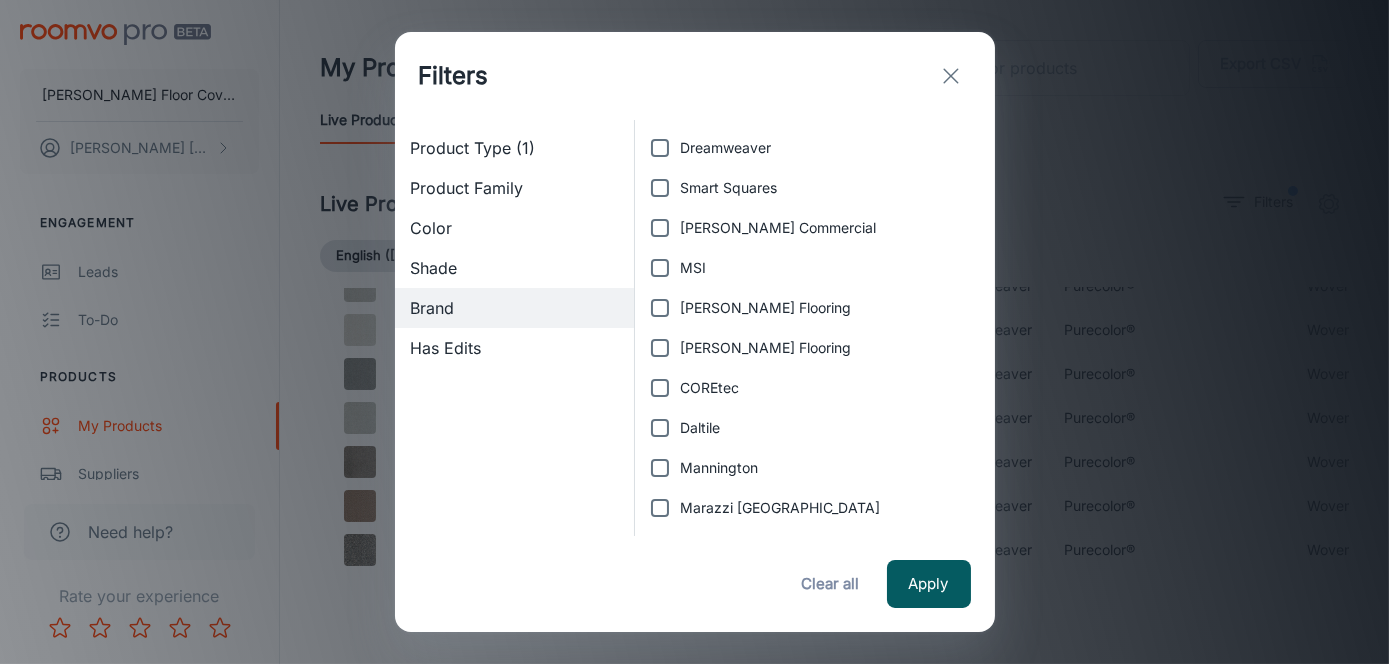 click on "Smart Squares" at bounding box center (660, 188) 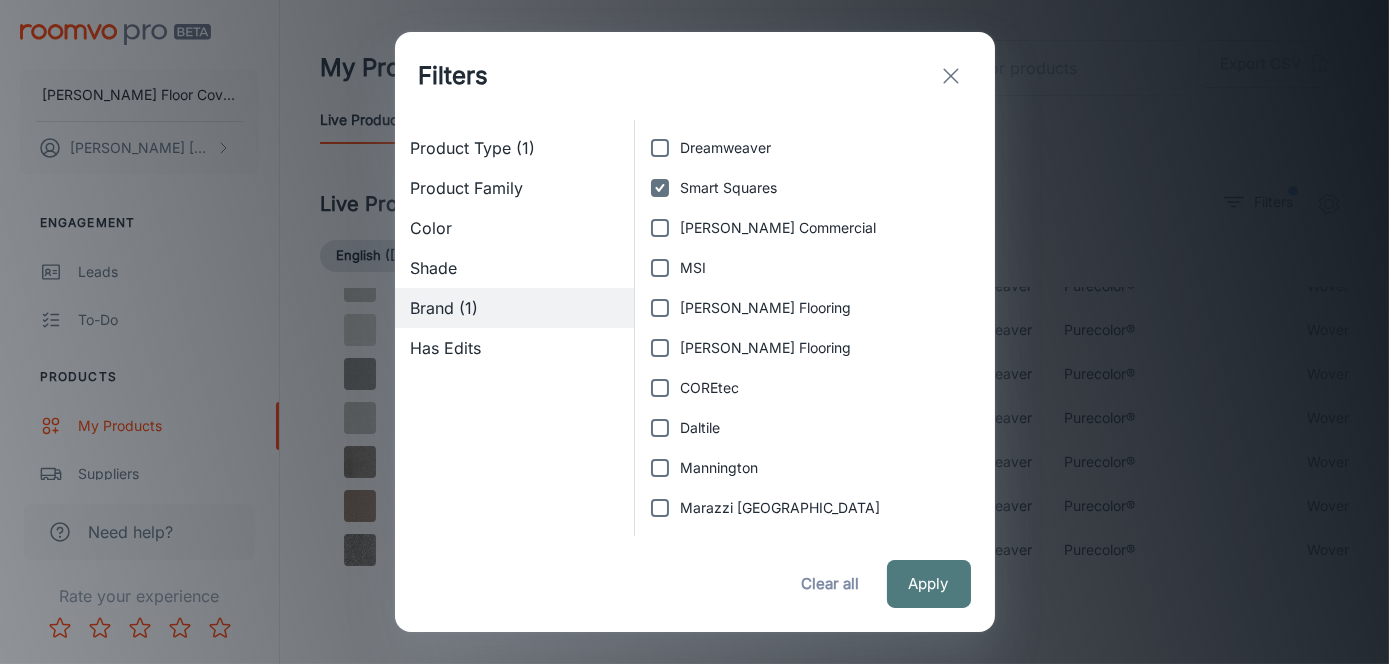 click on "Apply" at bounding box center (929, 584) 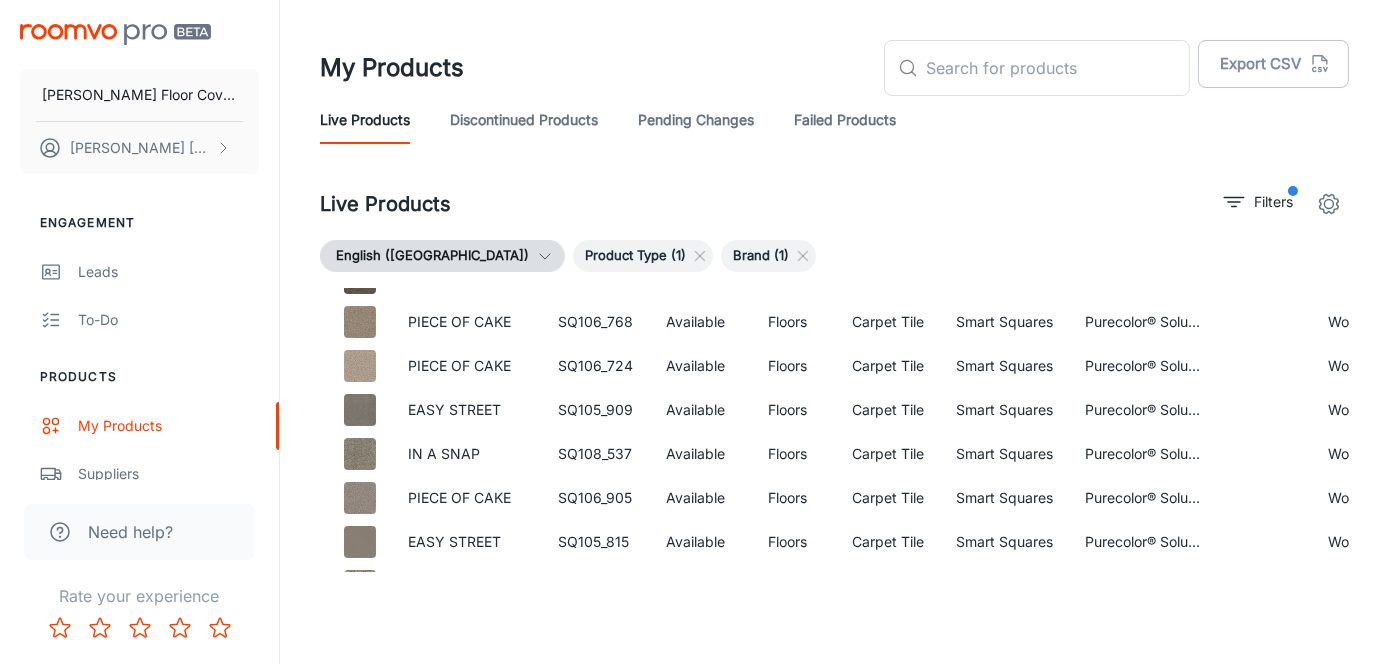 scroll, scrollTop: 506, scrollLeft: 0, axis: vertical 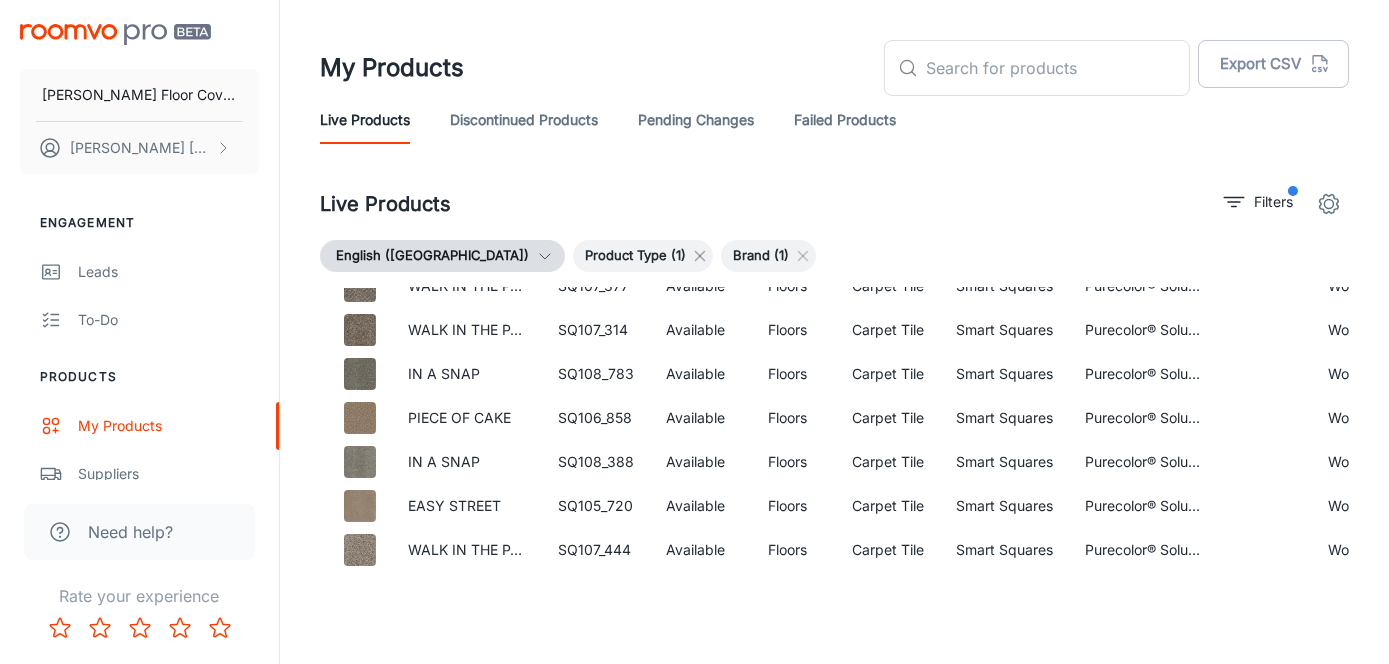 click 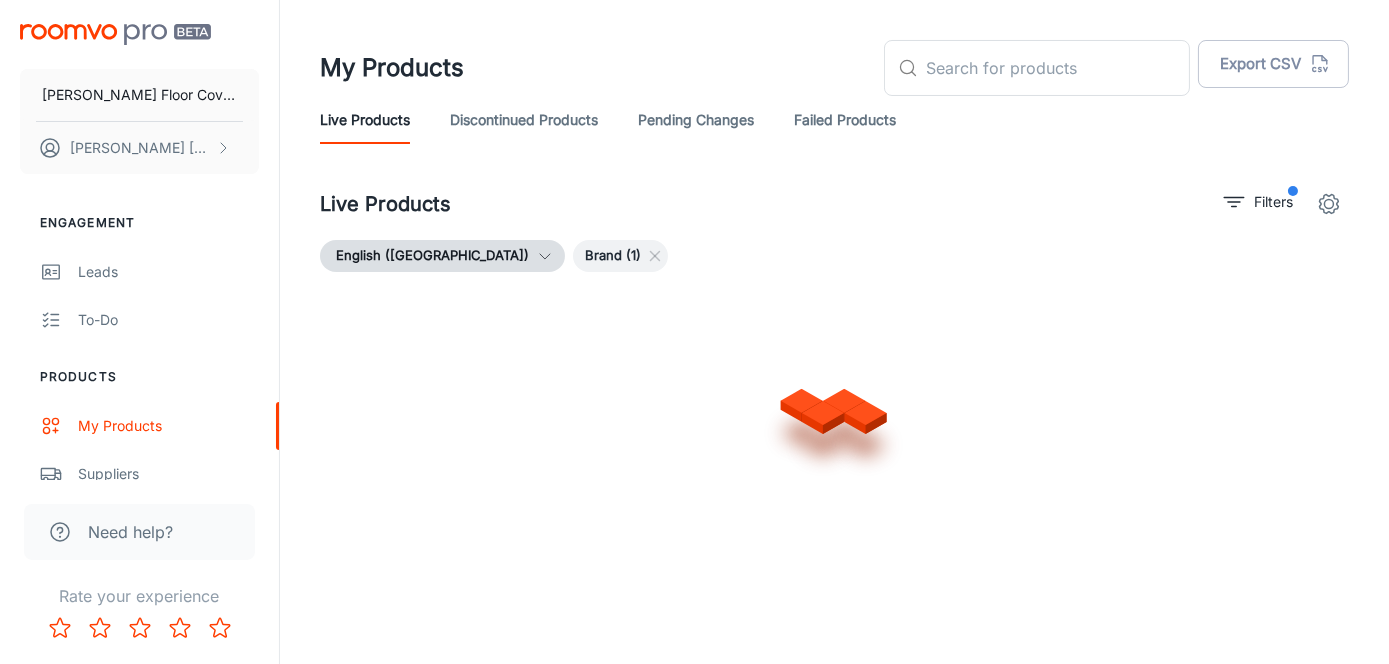 scroll, scrollTop: 506, scrollLeft: 0, axis: vertical 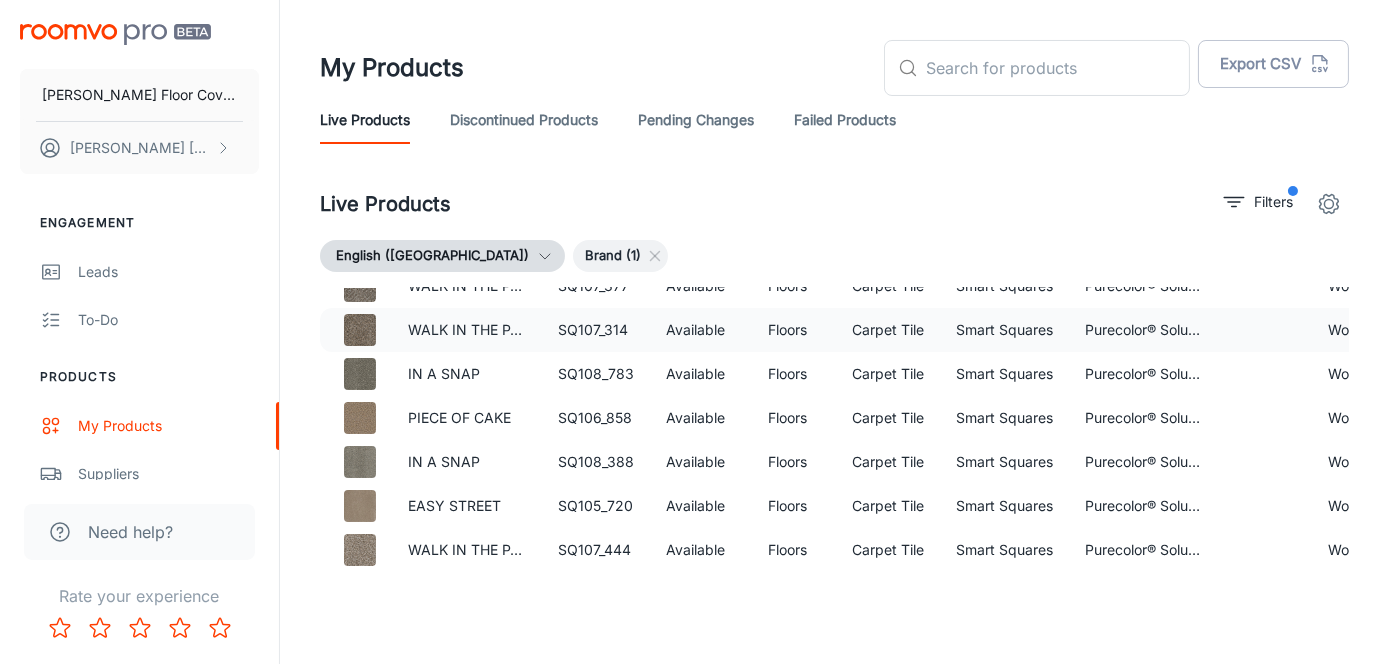 click at bounding box center [360, 330] 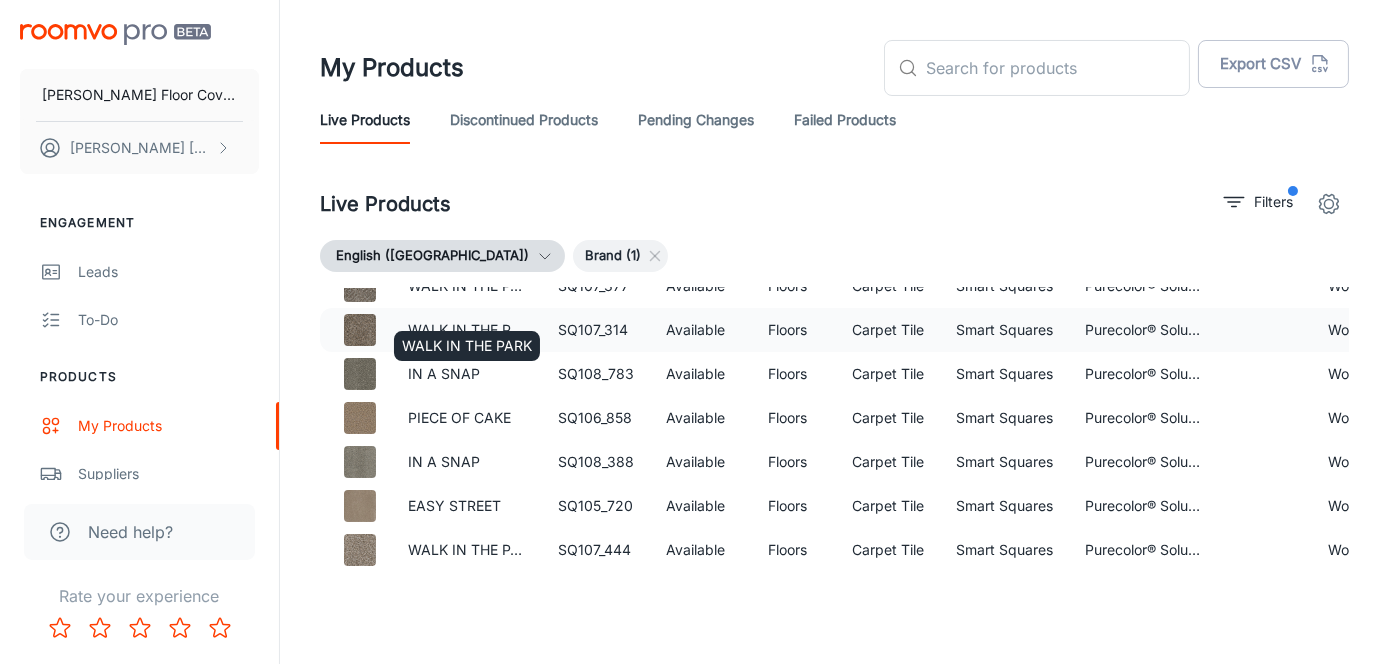 click on "WALK IN THE PARK" at bounding box center [467, 330] 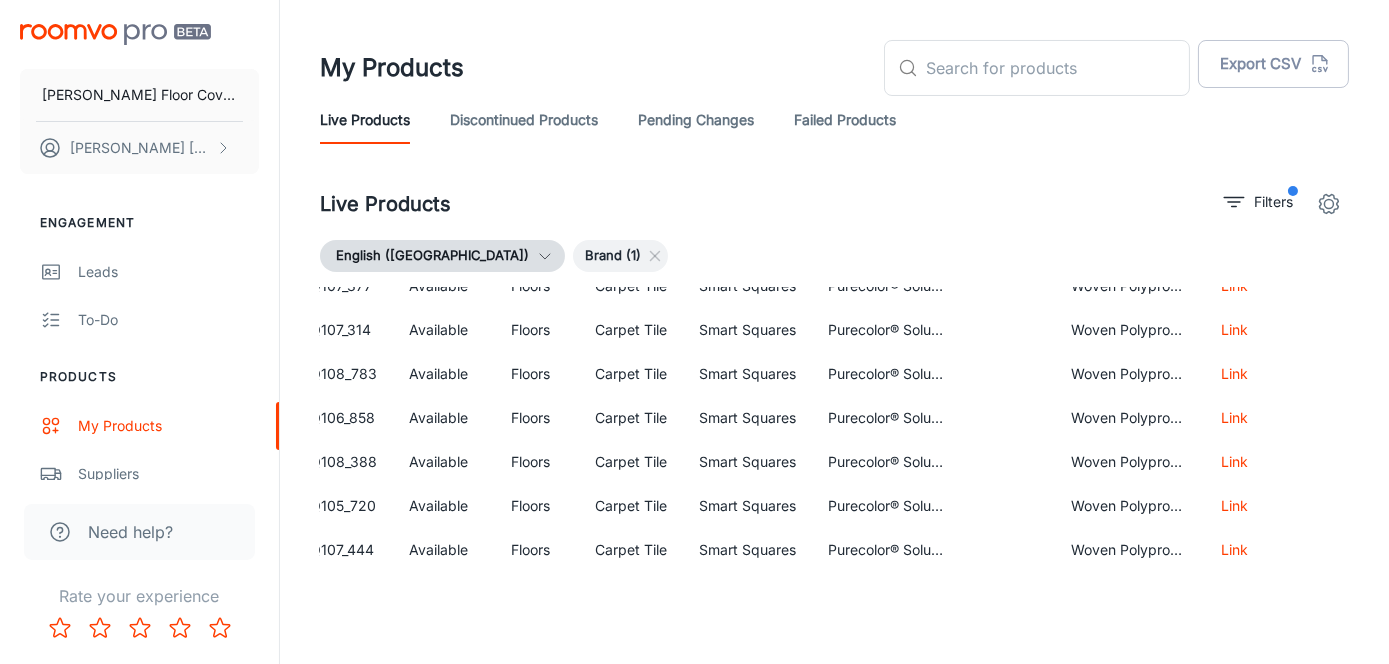 scroll, scrollTop: 506, scrollLeft: 272, axis: both 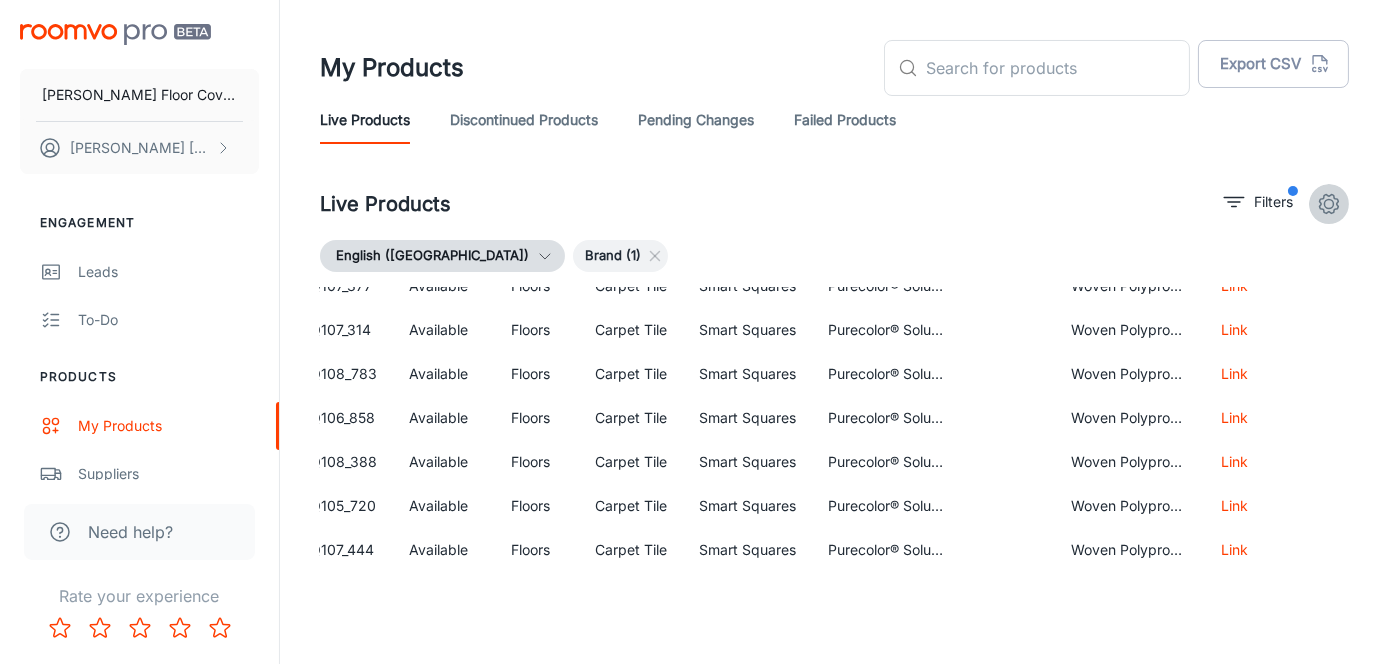 click 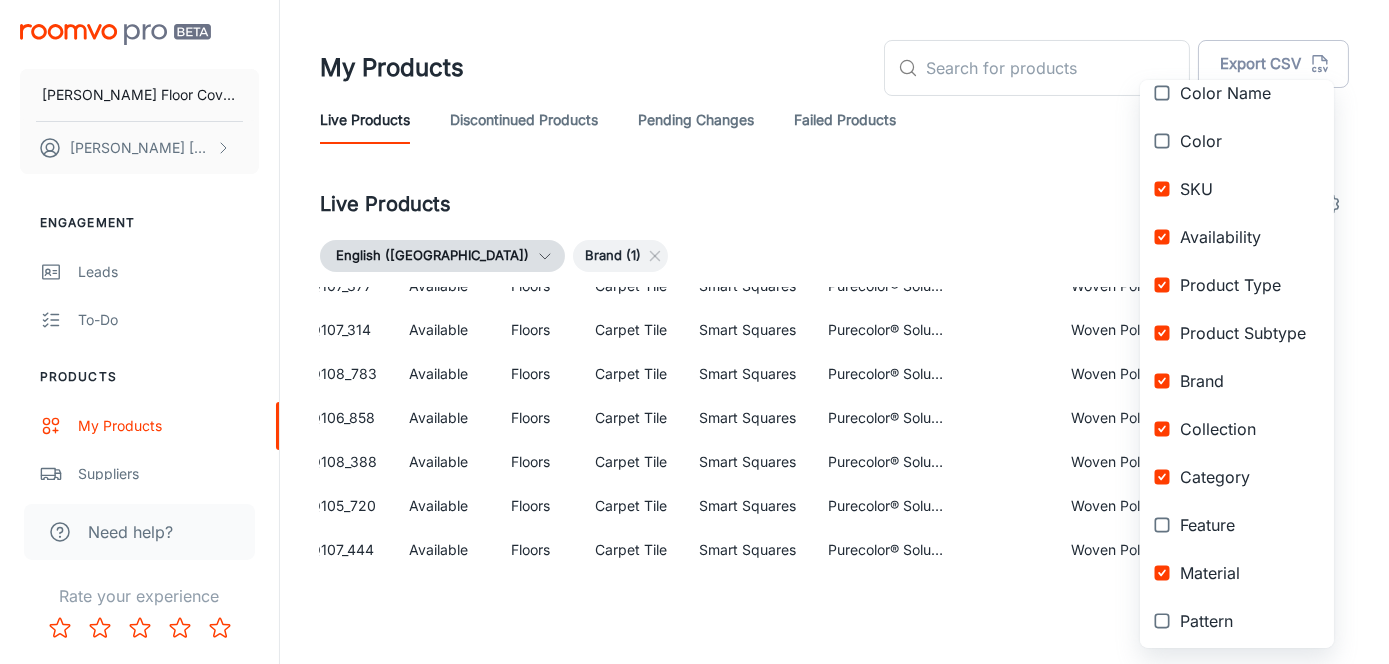 scroll, scrollTop: 100, scrollLeft: 0, axis: vertical 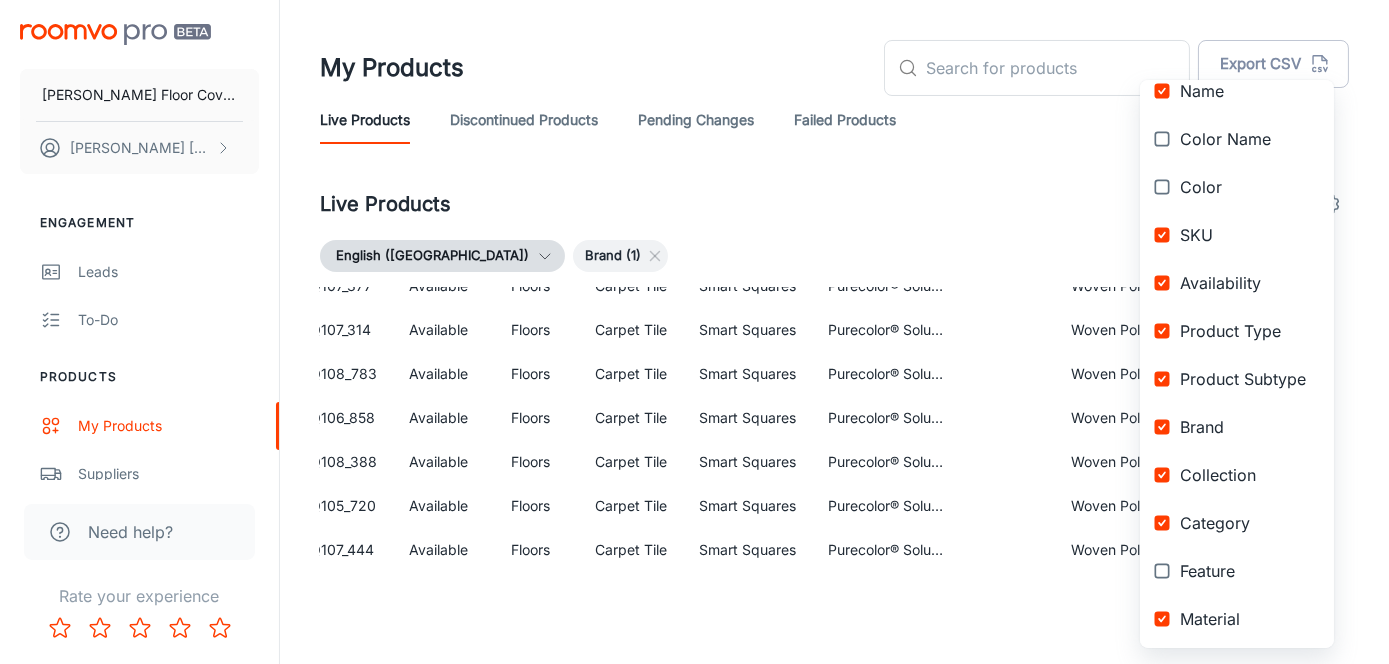 click at bounding box center [1162, 331] 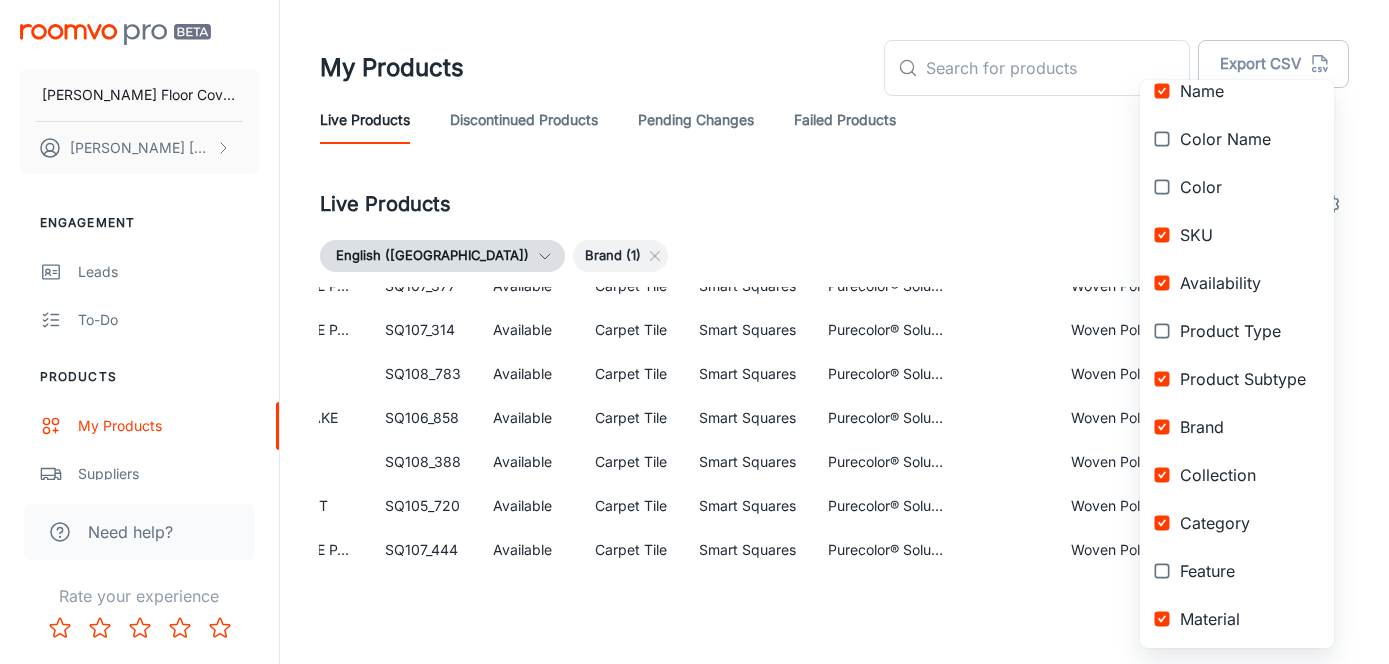 click at bounding box center (1162, 331) 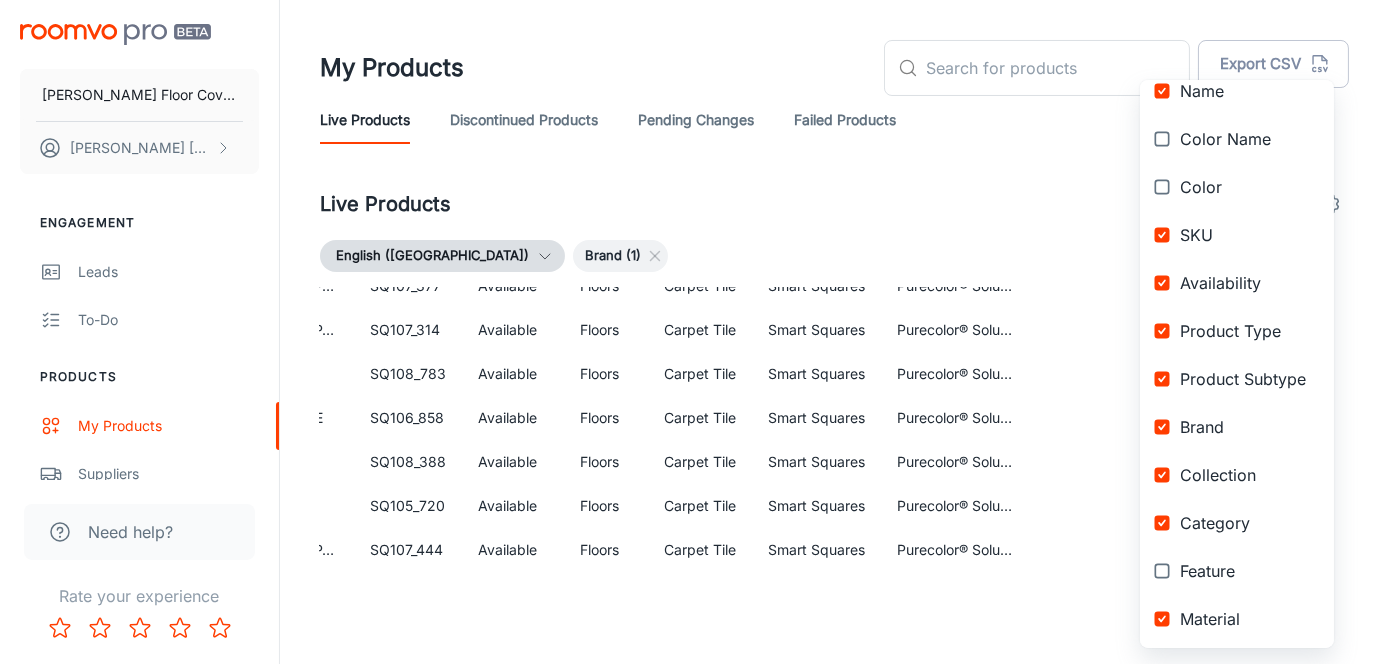click at bounding box center [1162, 283] 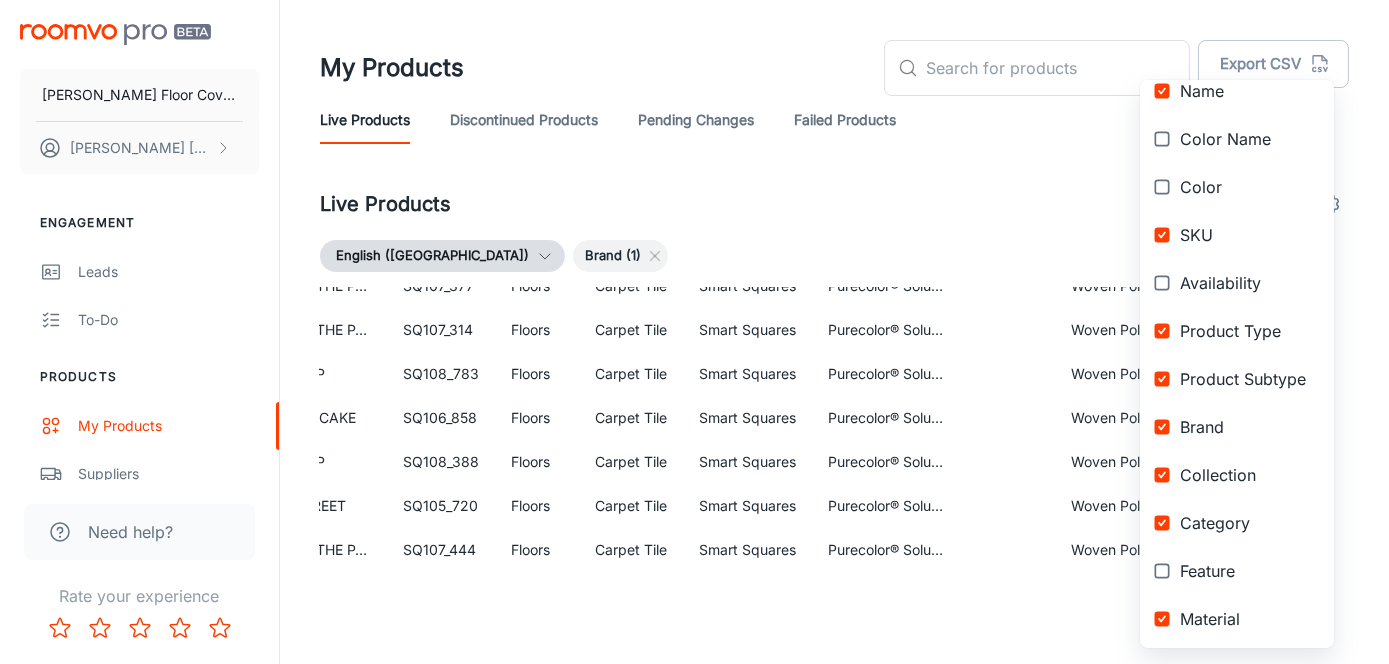 scroll, scrollTop: 506, scrollLeft: 169, axis: both 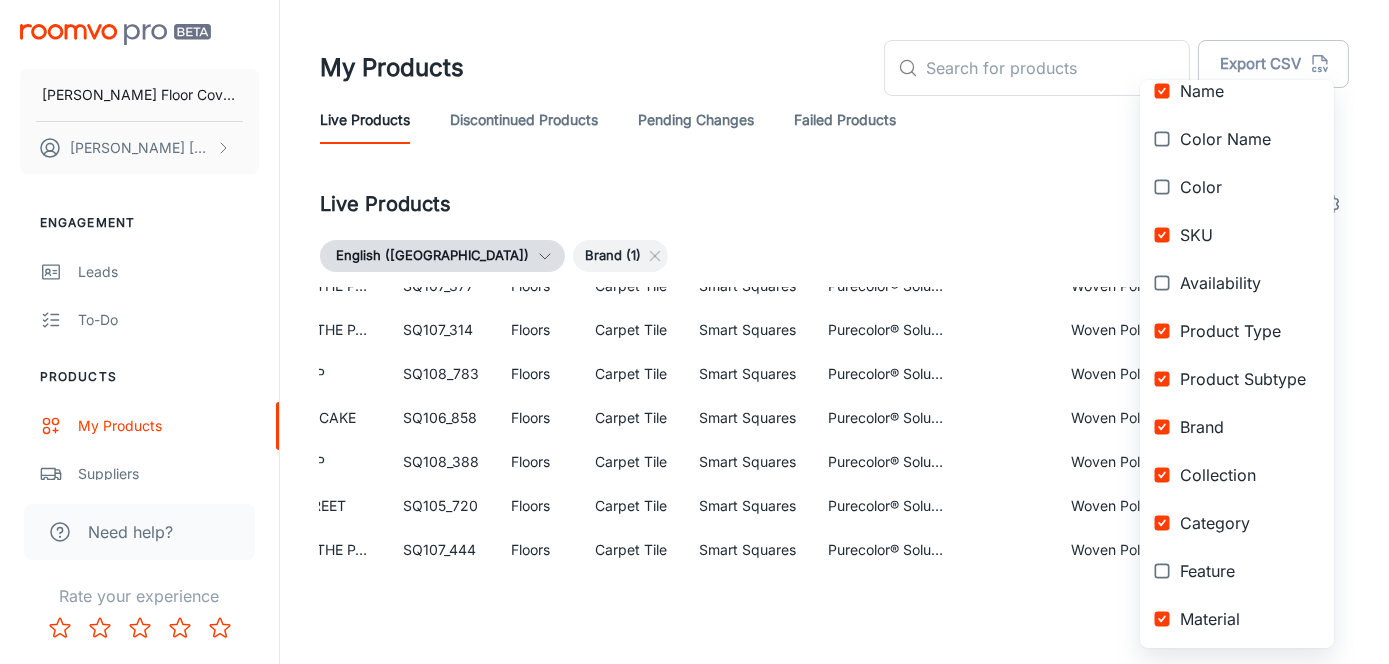 click at bounding box center (1162, 235) 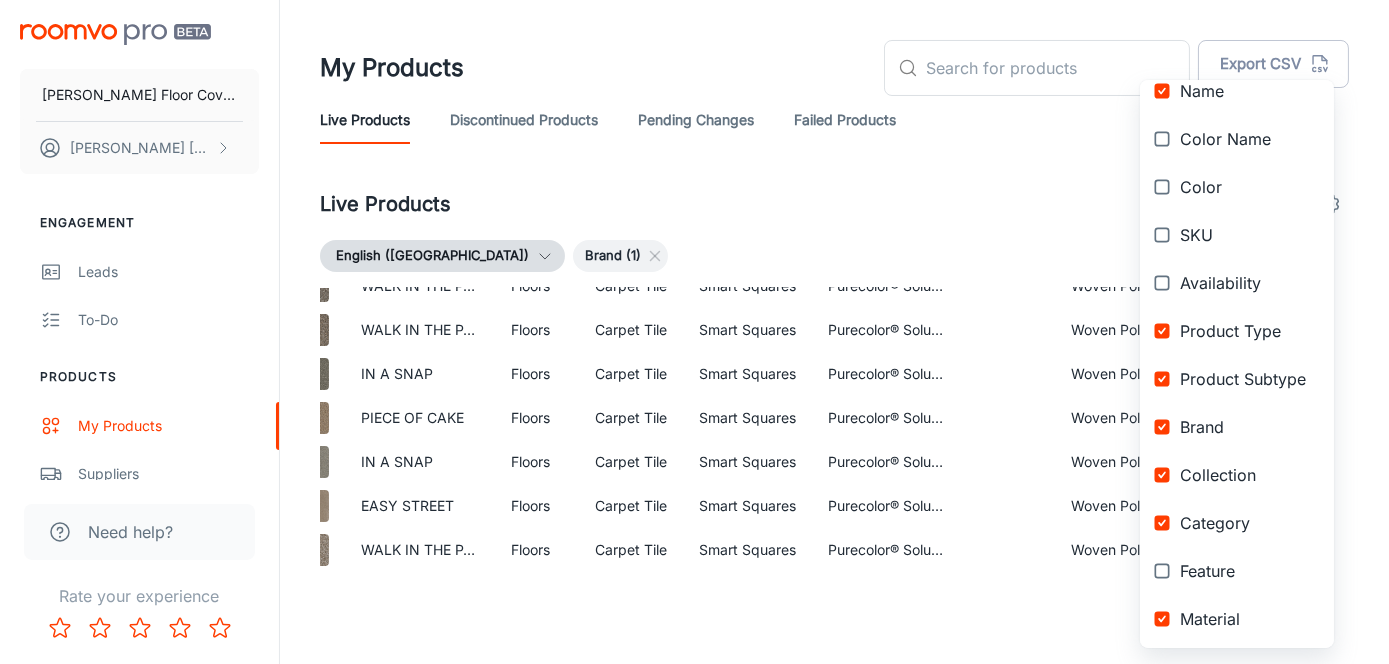 scroll, scrollTop: 506, scrollLeft: 63, axis: both 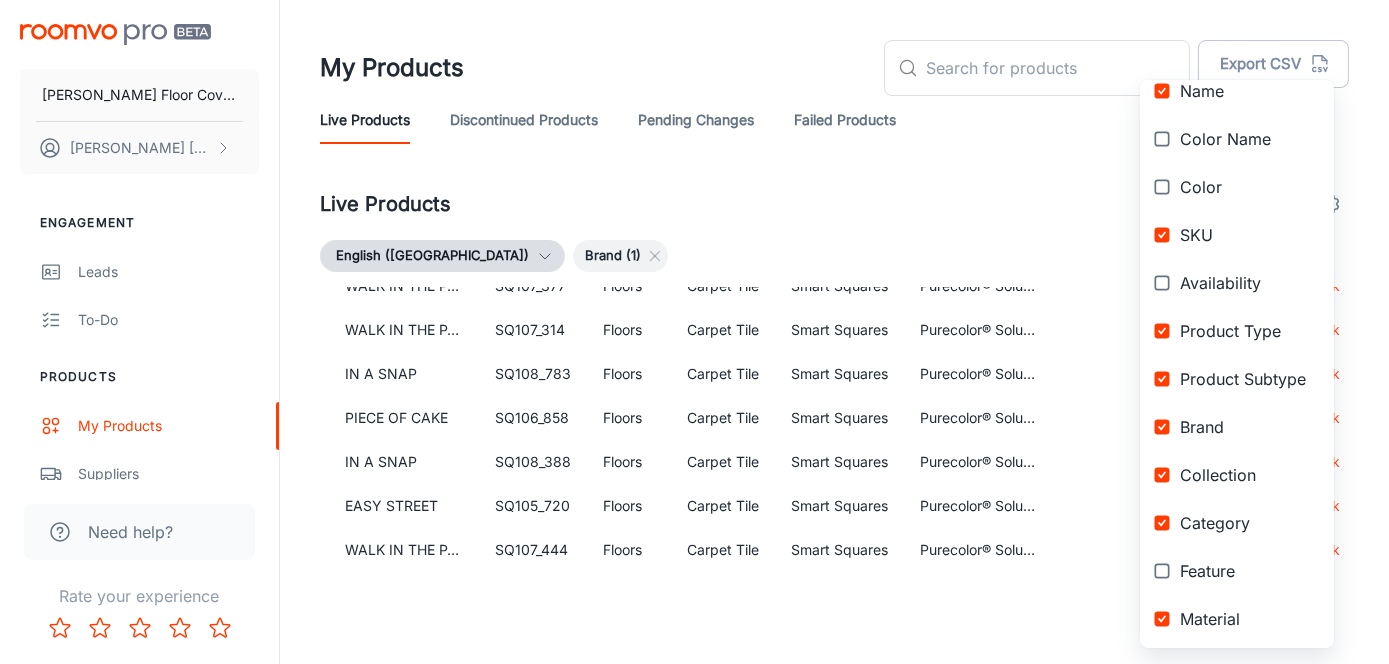click at bounding box center [1162, 187] 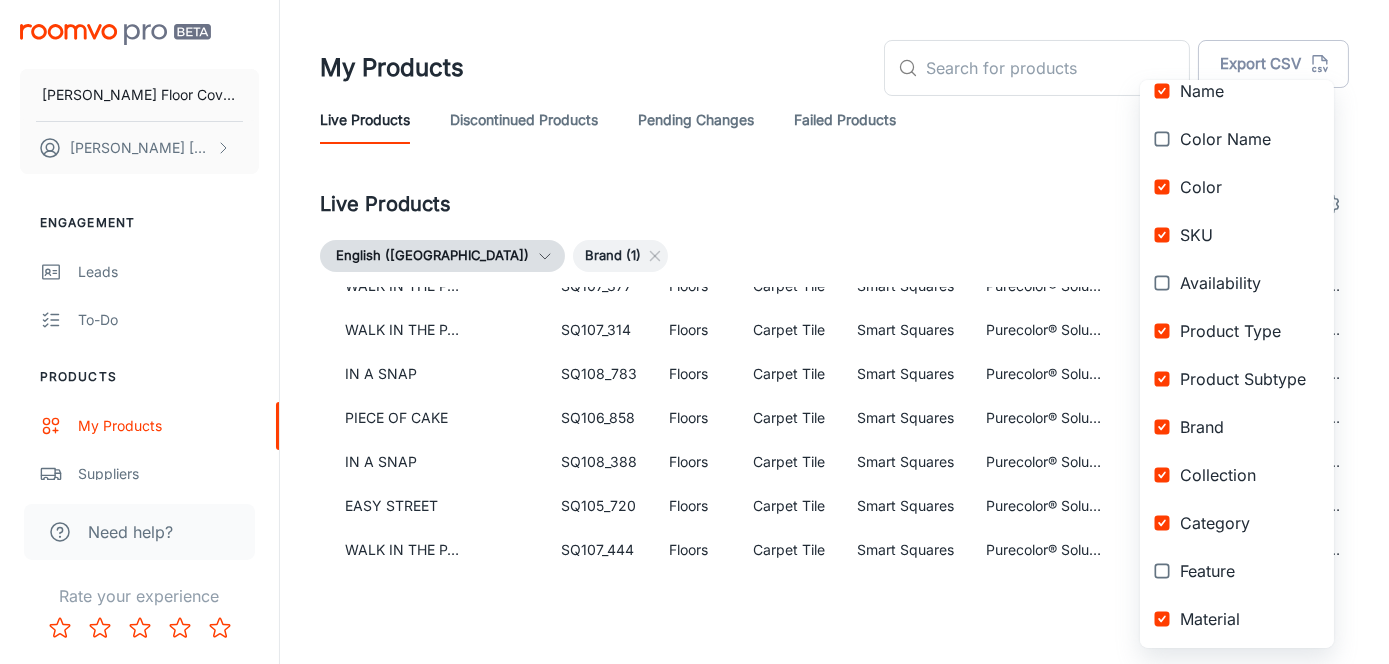 click at bounding box center (1162, 139) 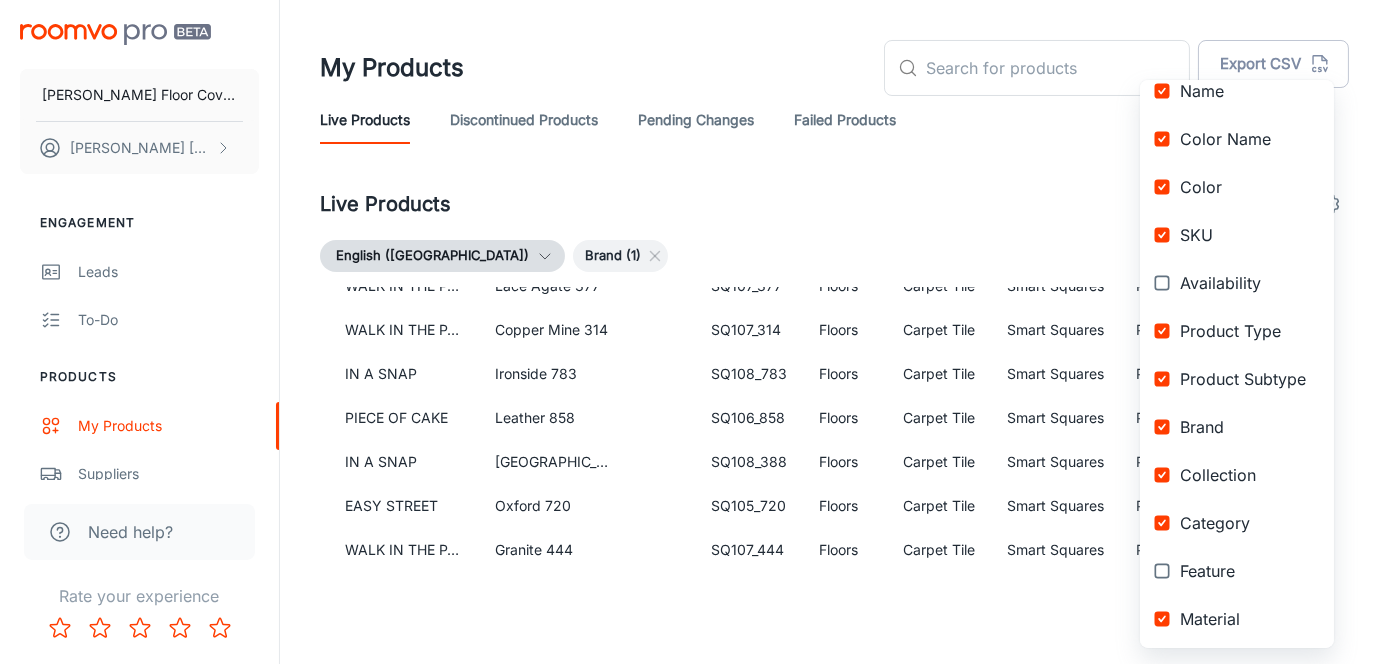 click at bounding box center (1162, 283) 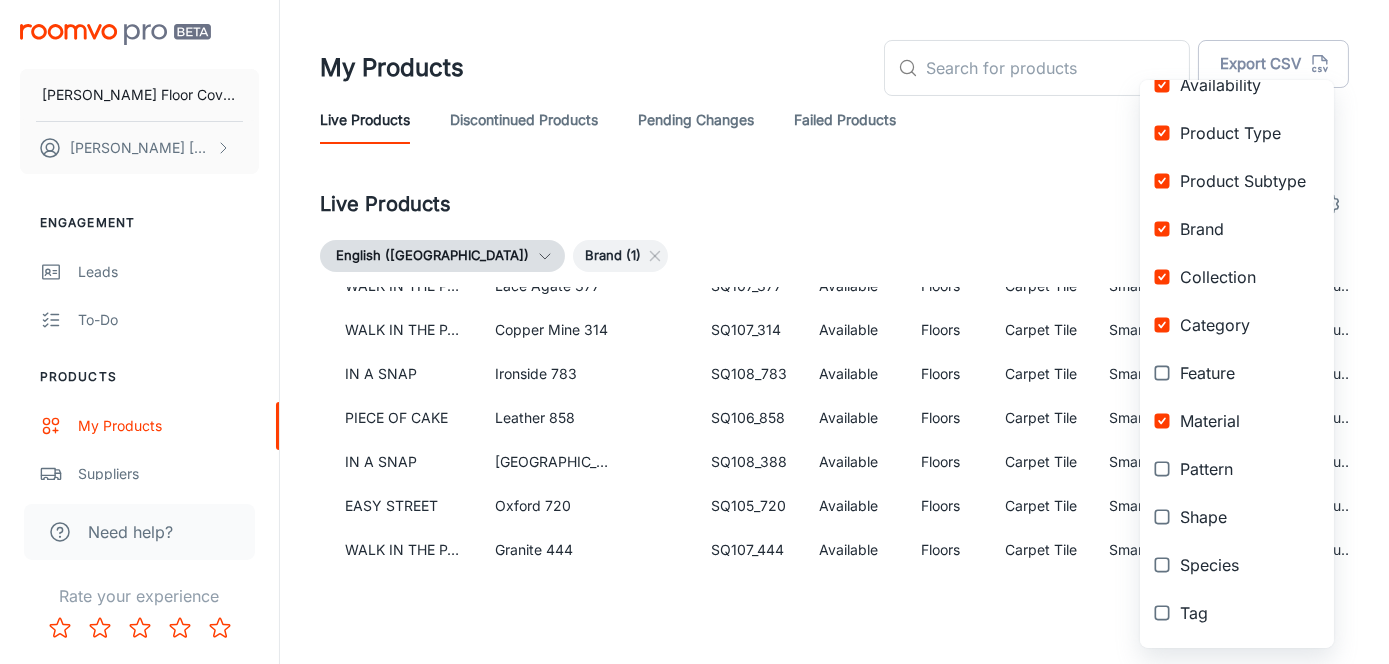 scroll, scrollTop: 300, scrollLeft: 0, axis: vertical 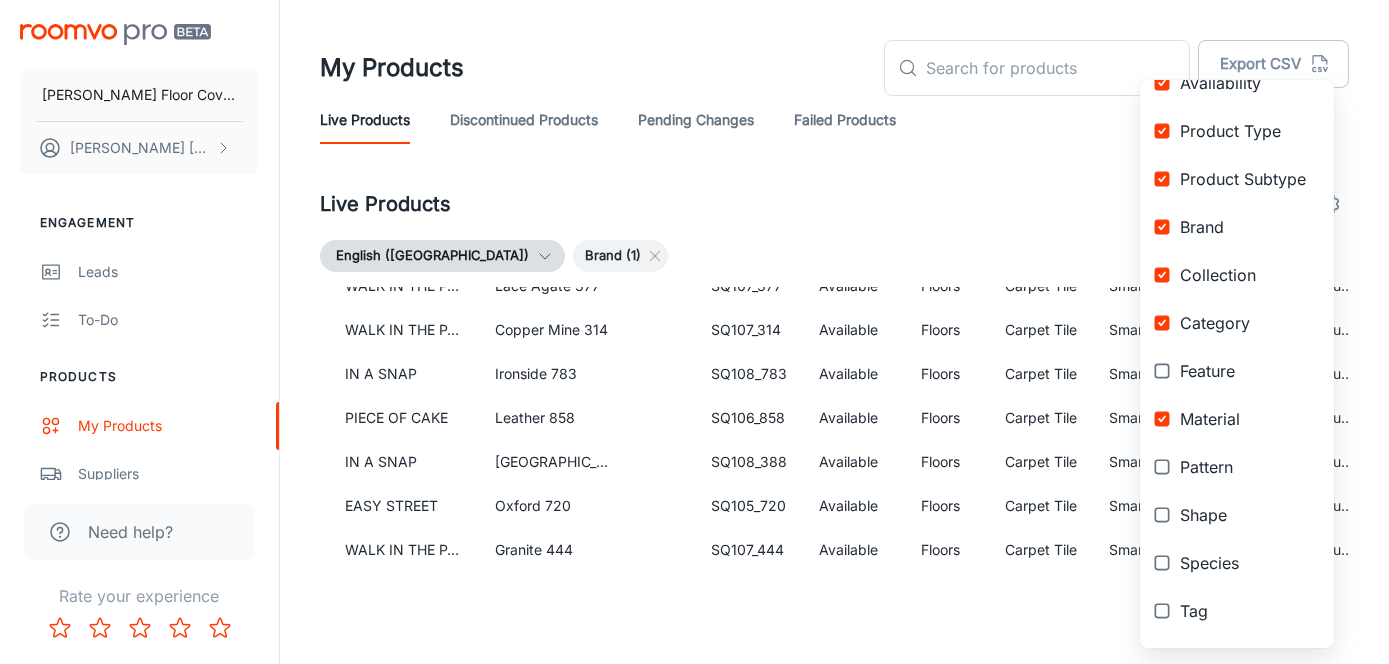 click at bounding box center (1162, 371) 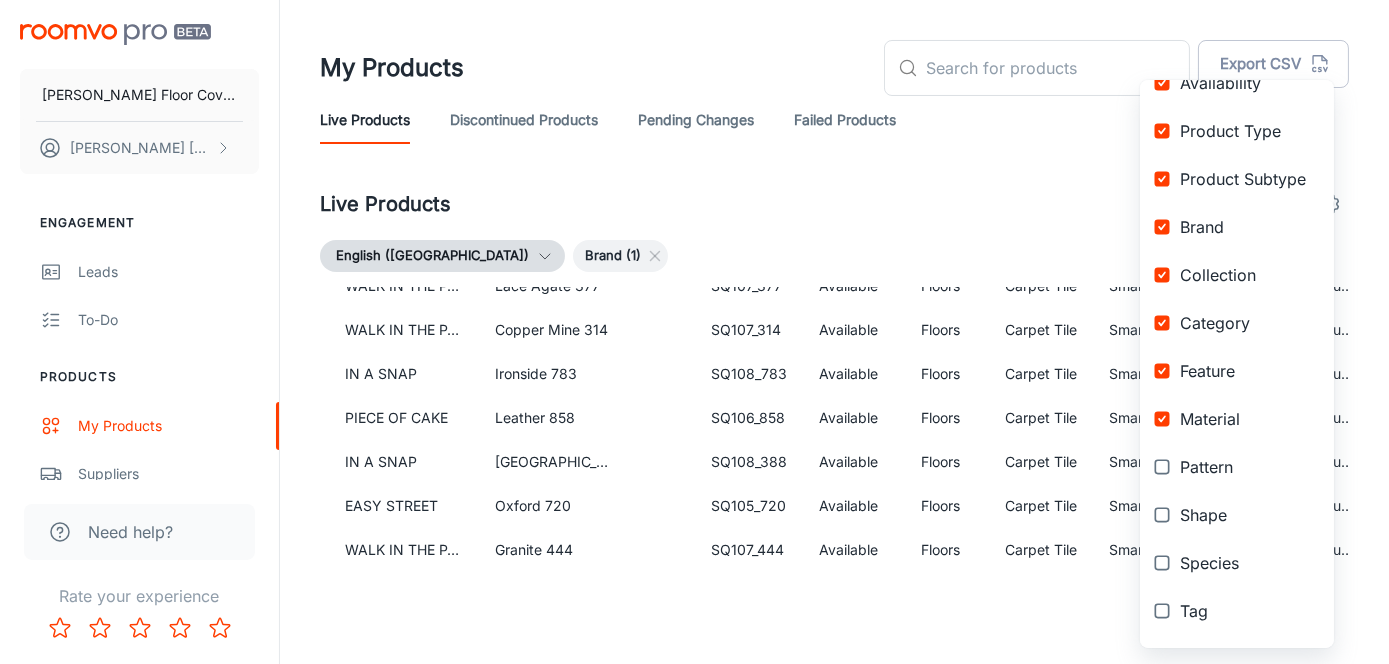 click at bounding box center (1162, 467) 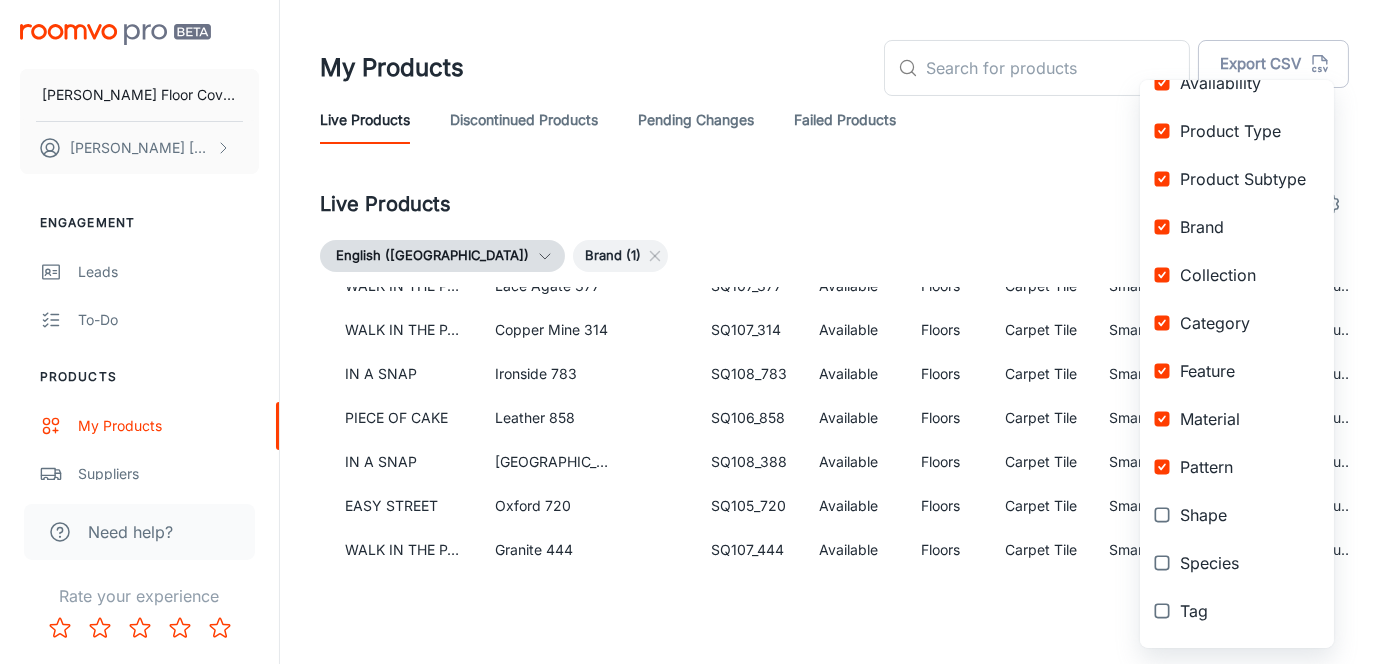 click at bounding box center [1162, 515] 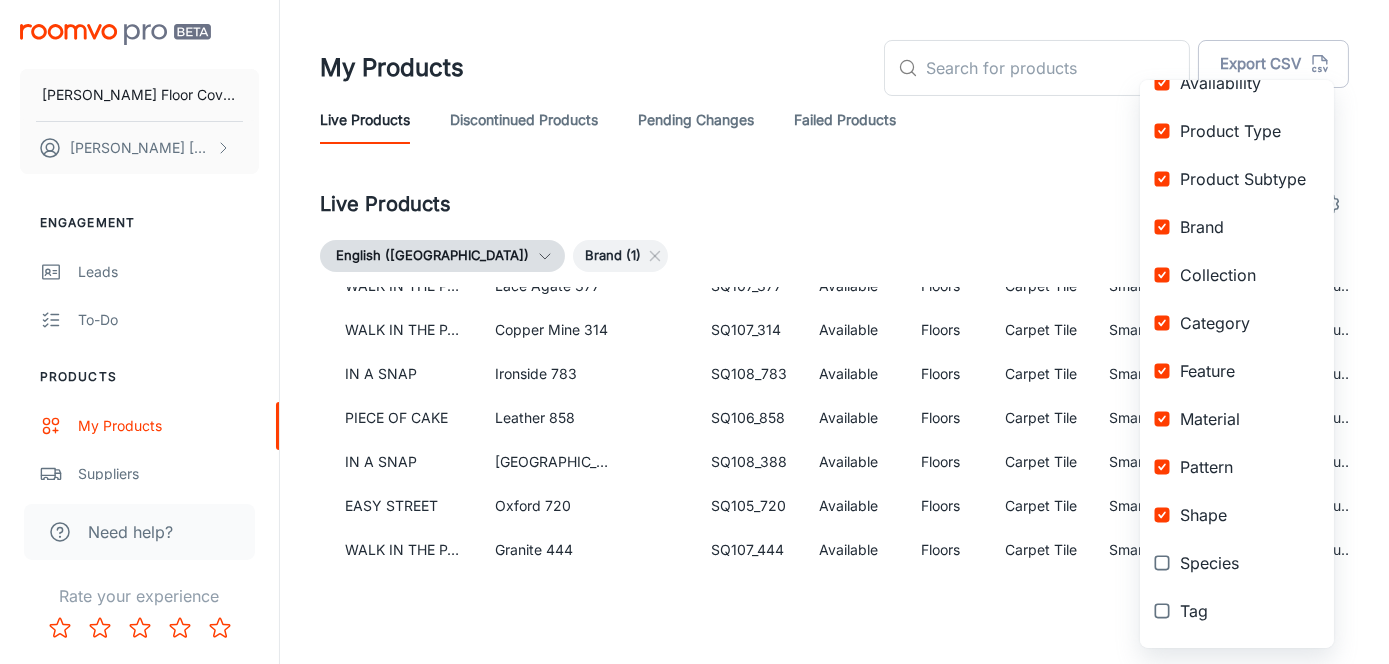 click at bounding box center (1162, 563) 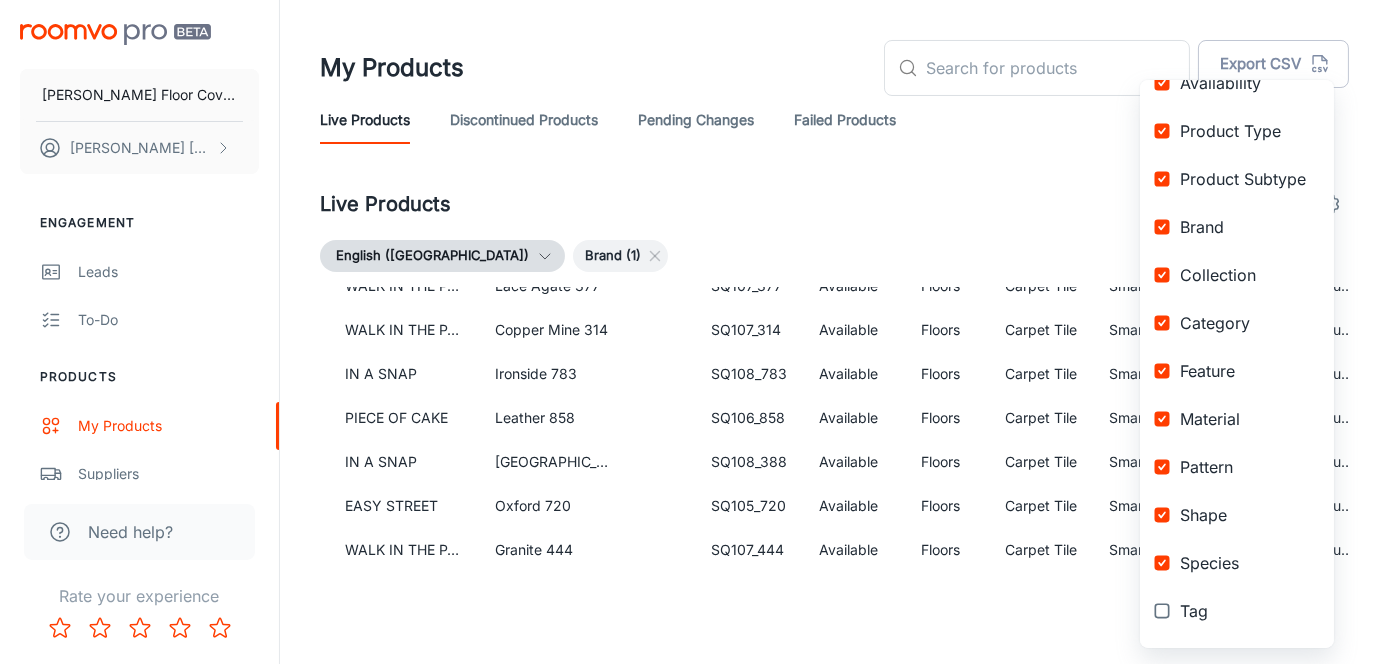 click at bounding box center (1162, 611) 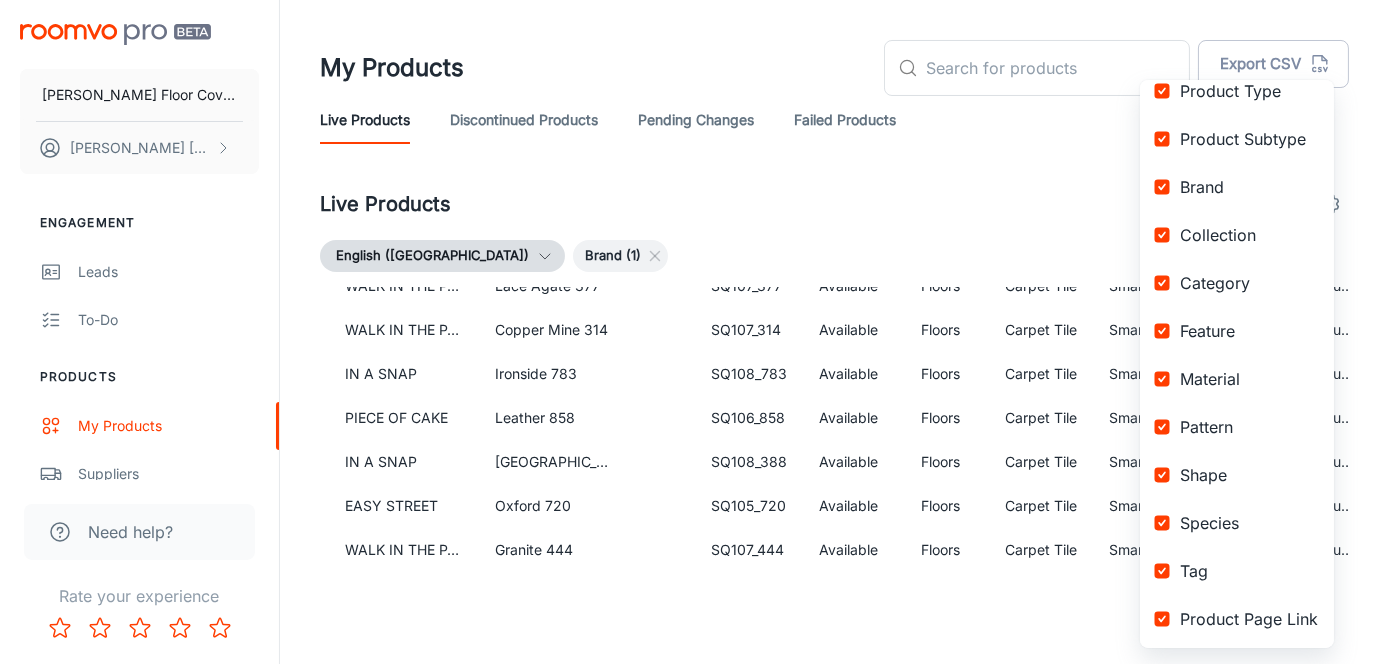 scroll, scrollTop: 438, scrollLeft: 0, axis: vertical 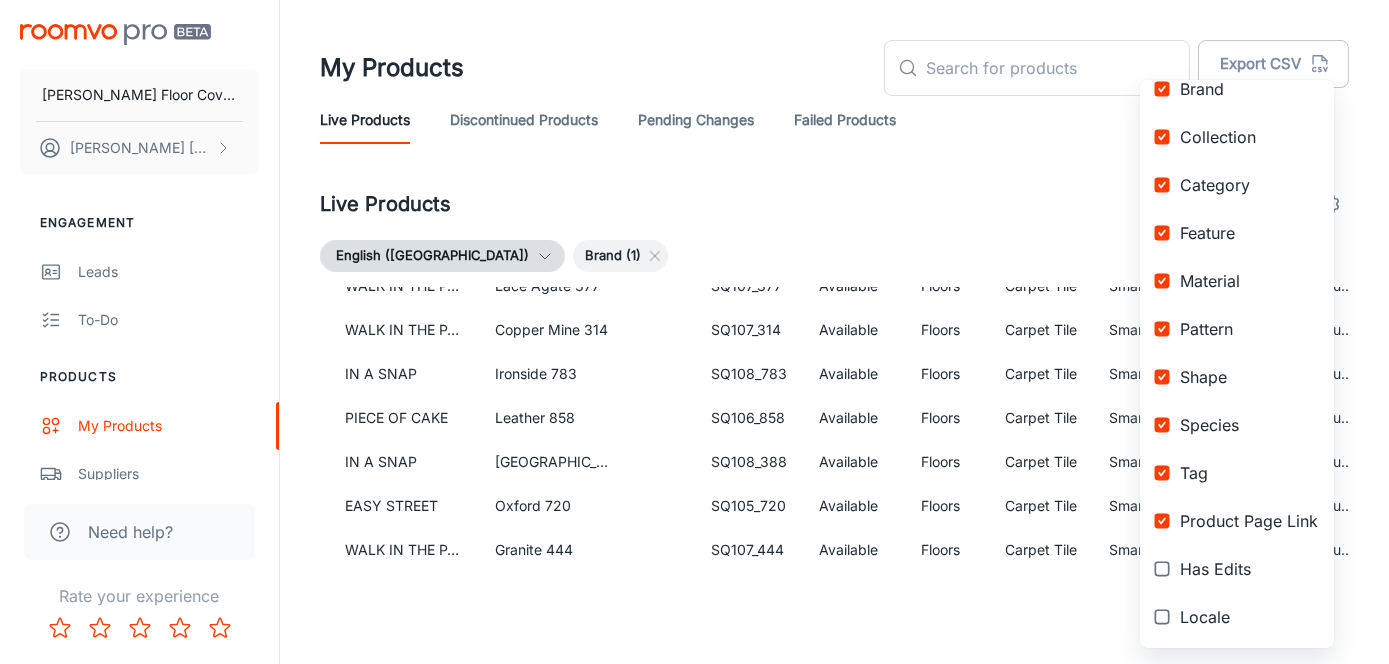 click at bounding box center [1162, 569] 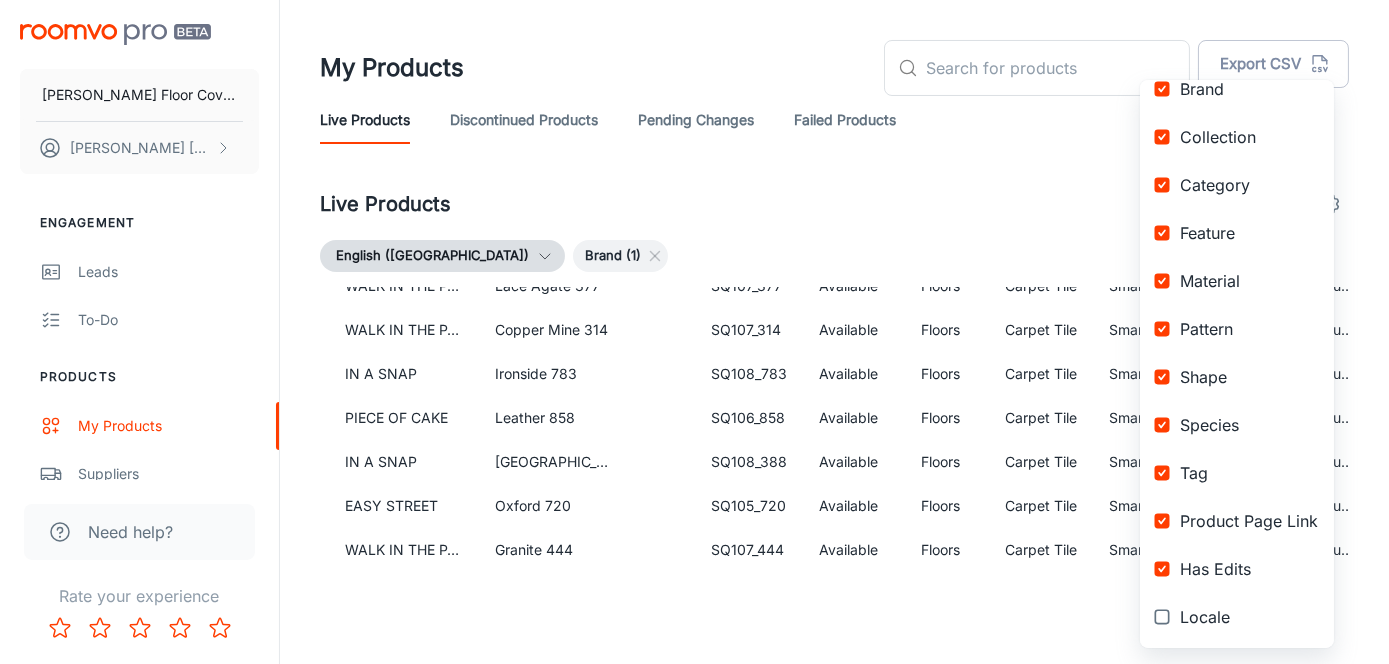 click at bounding box center (1162, 617) 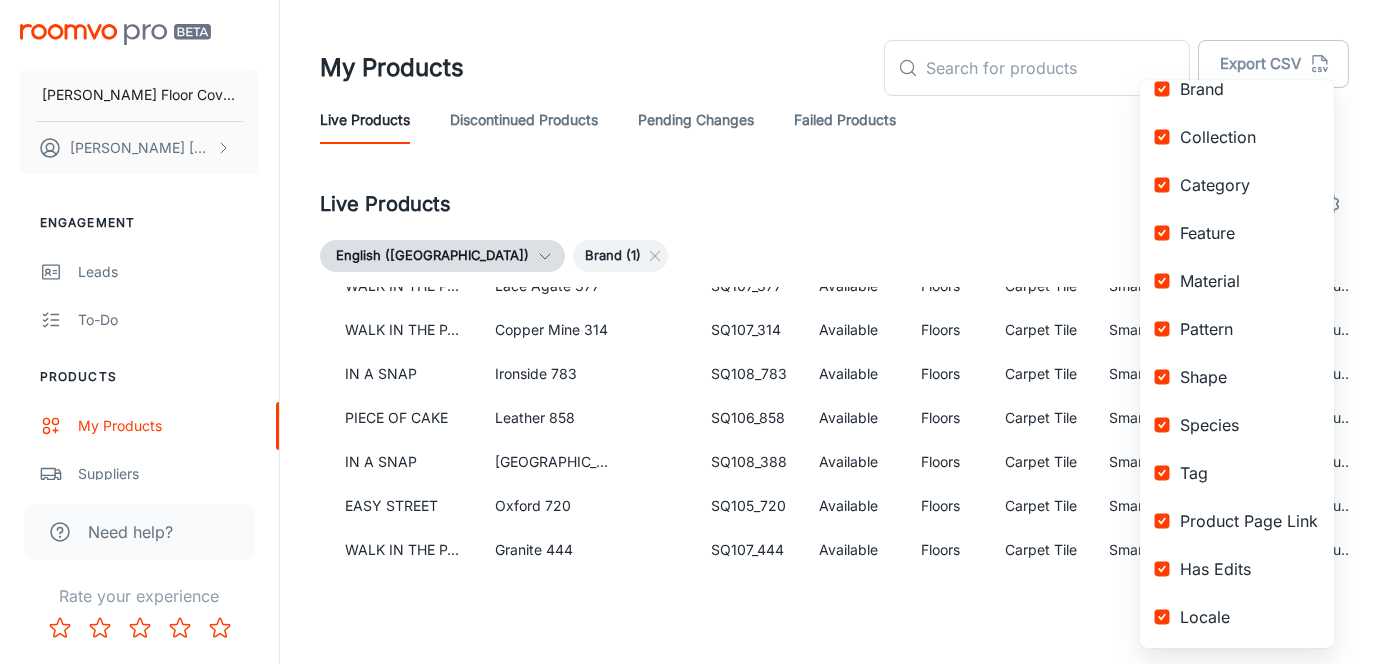 click at bounding box center [694, 332] 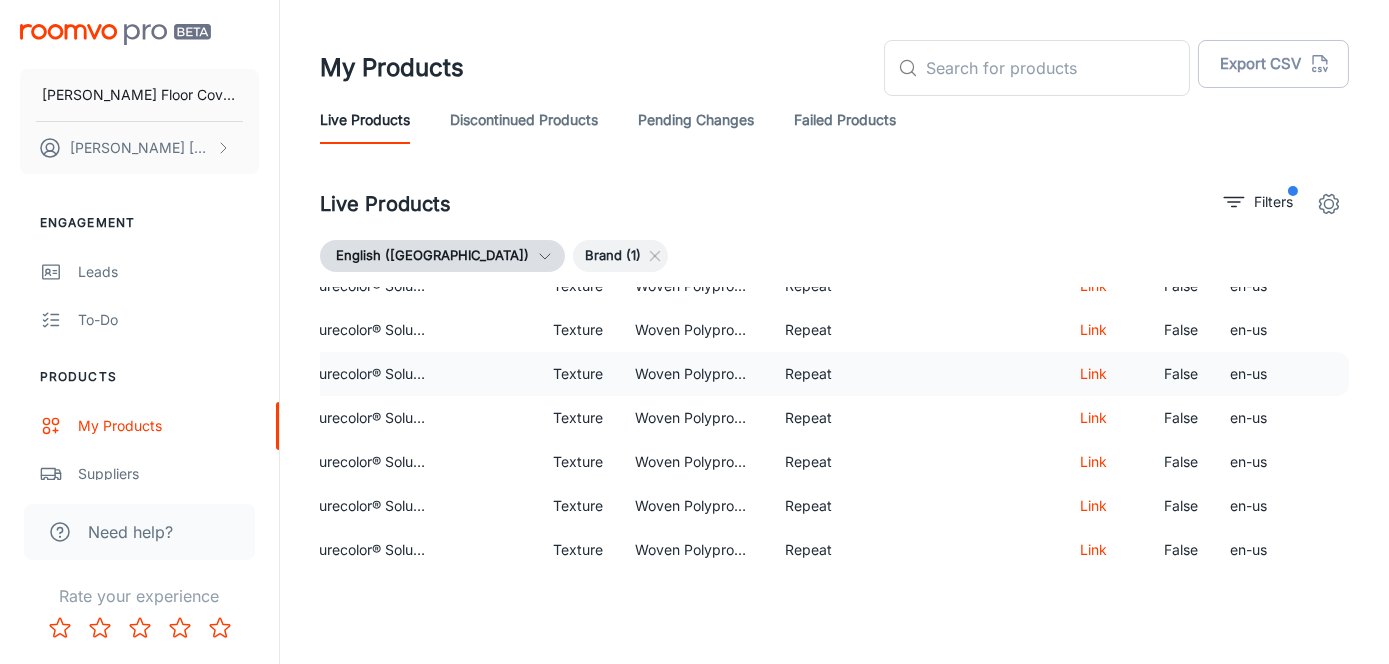 scroll, scrollTop: 506, scrollLeft: 1009, axis: both 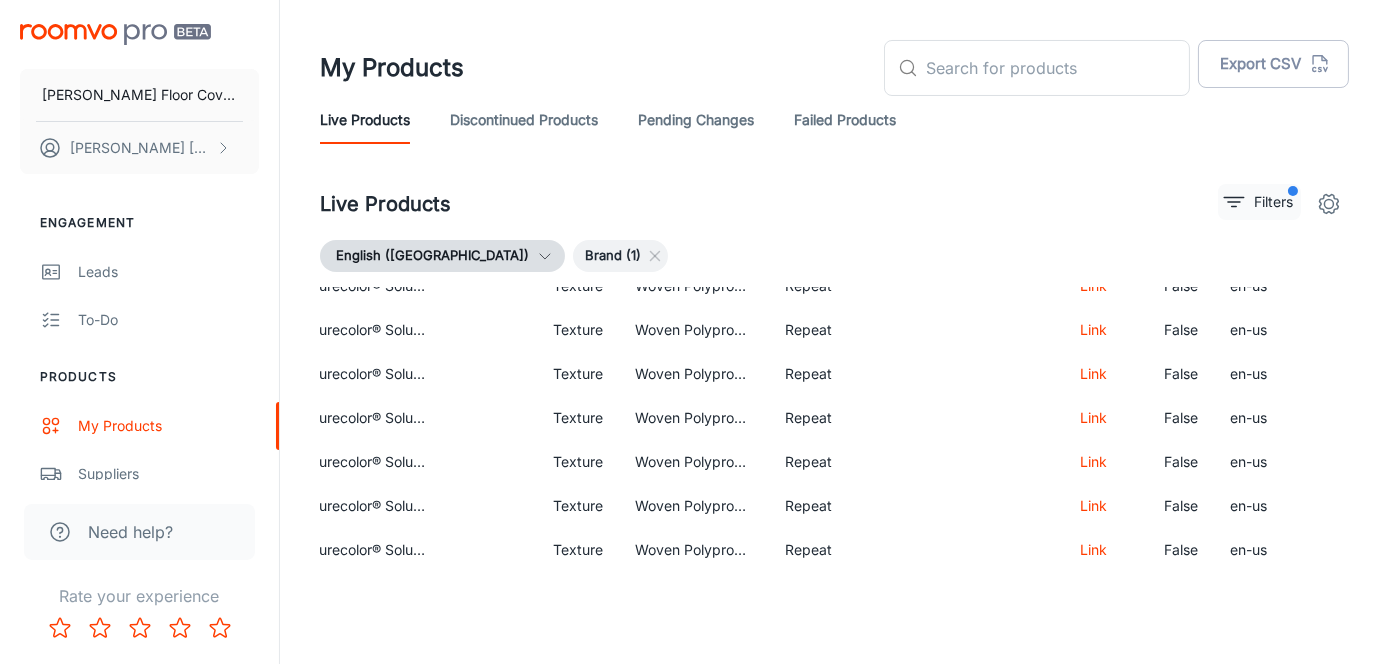 click on "Filters" at bounding box center (1273, 202) 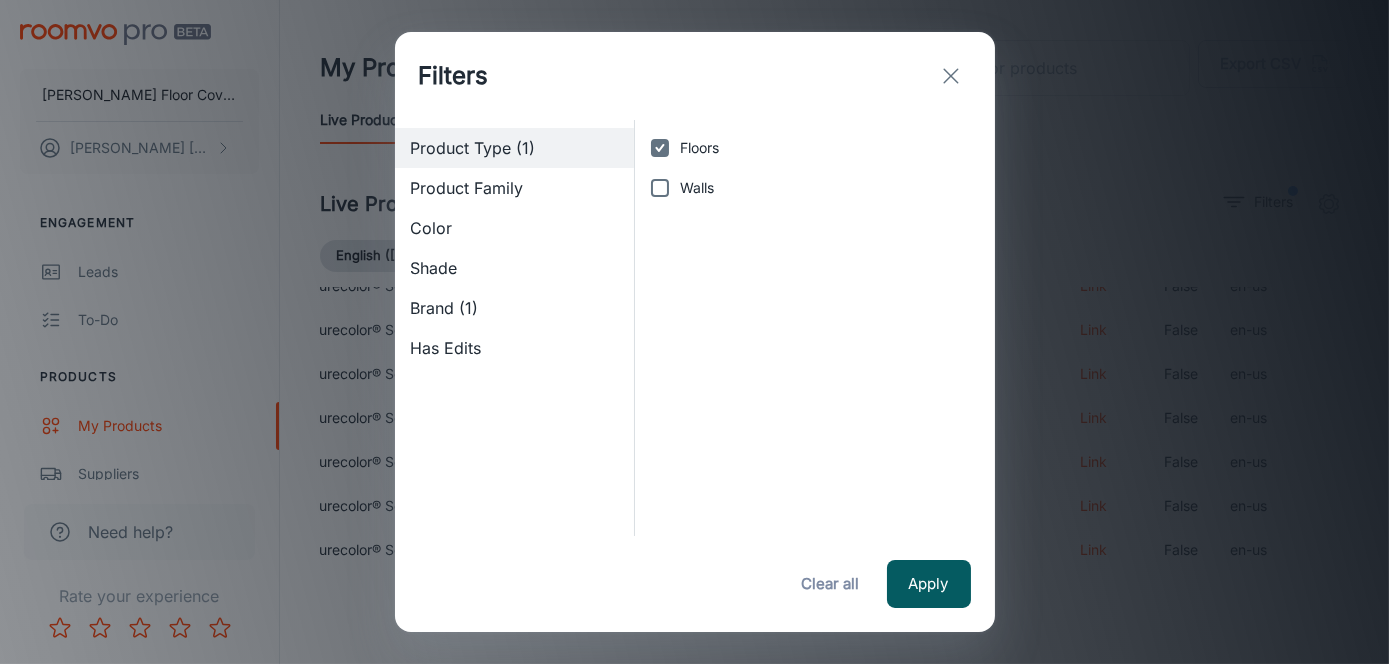 checkbox on "false" 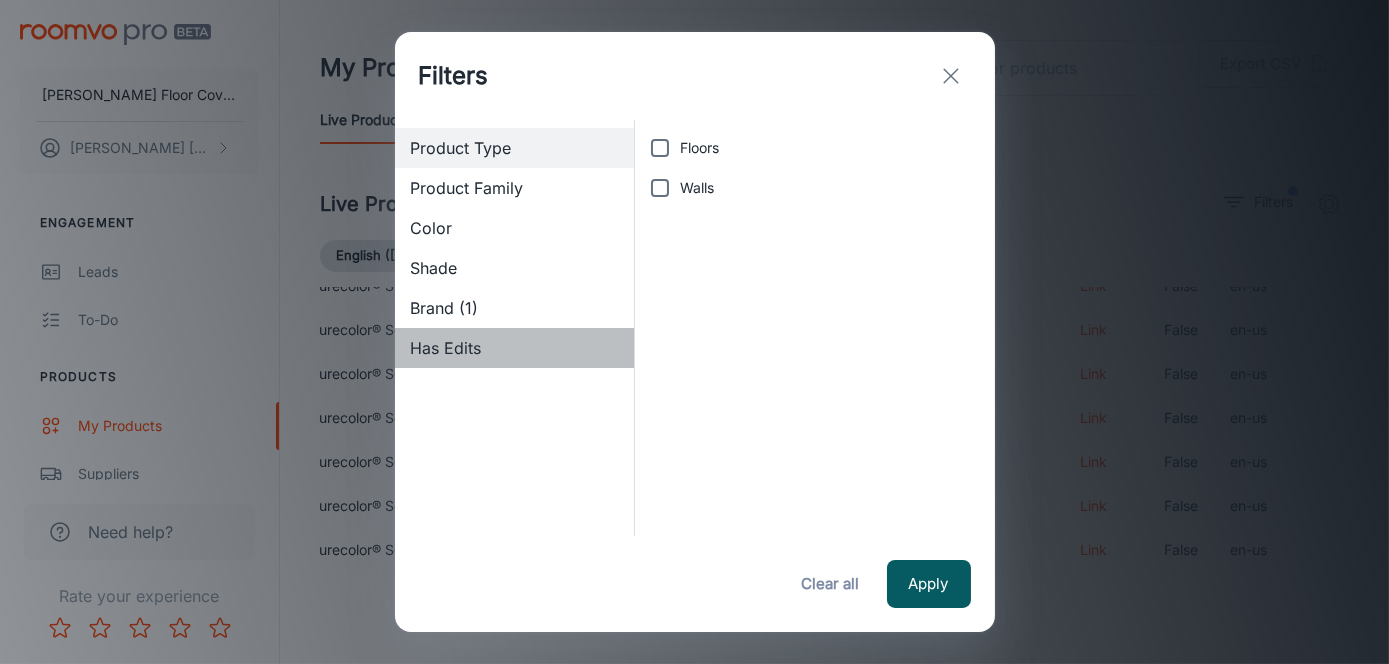 click on "Has Edits" at bounding box center [515, 348] 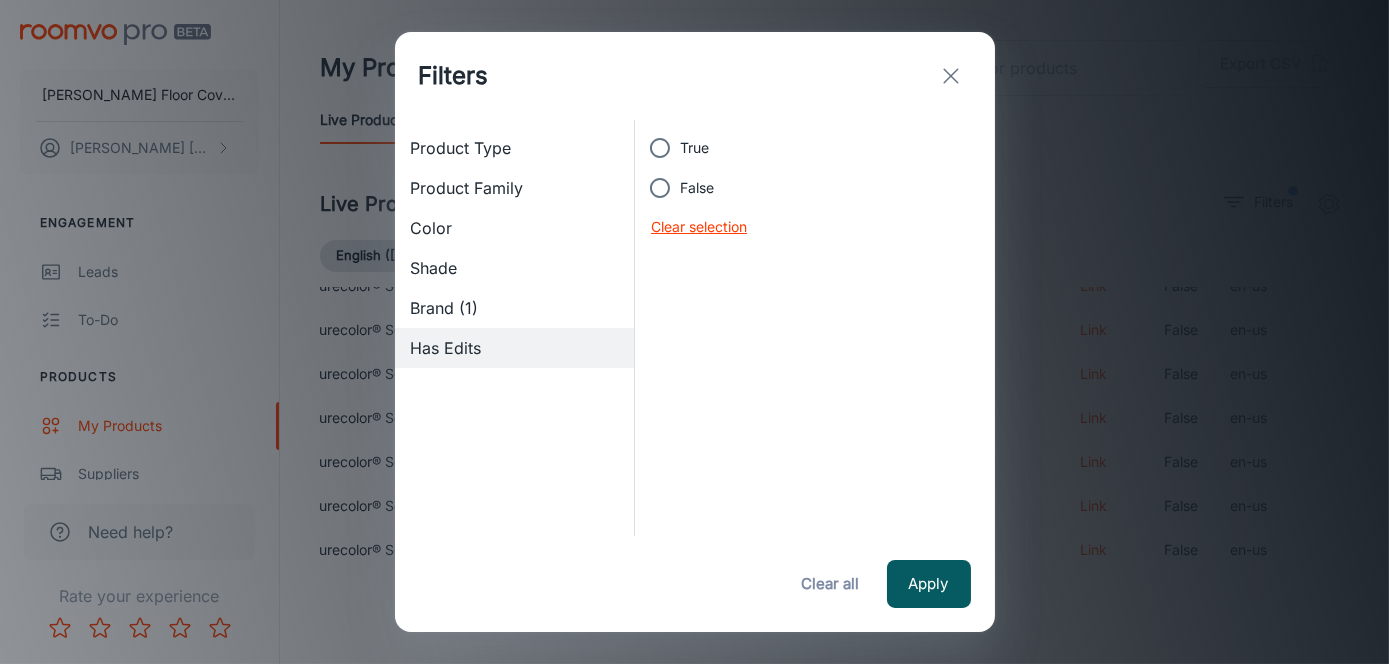 click on "Clear selection" at bounding box center (699, 227) 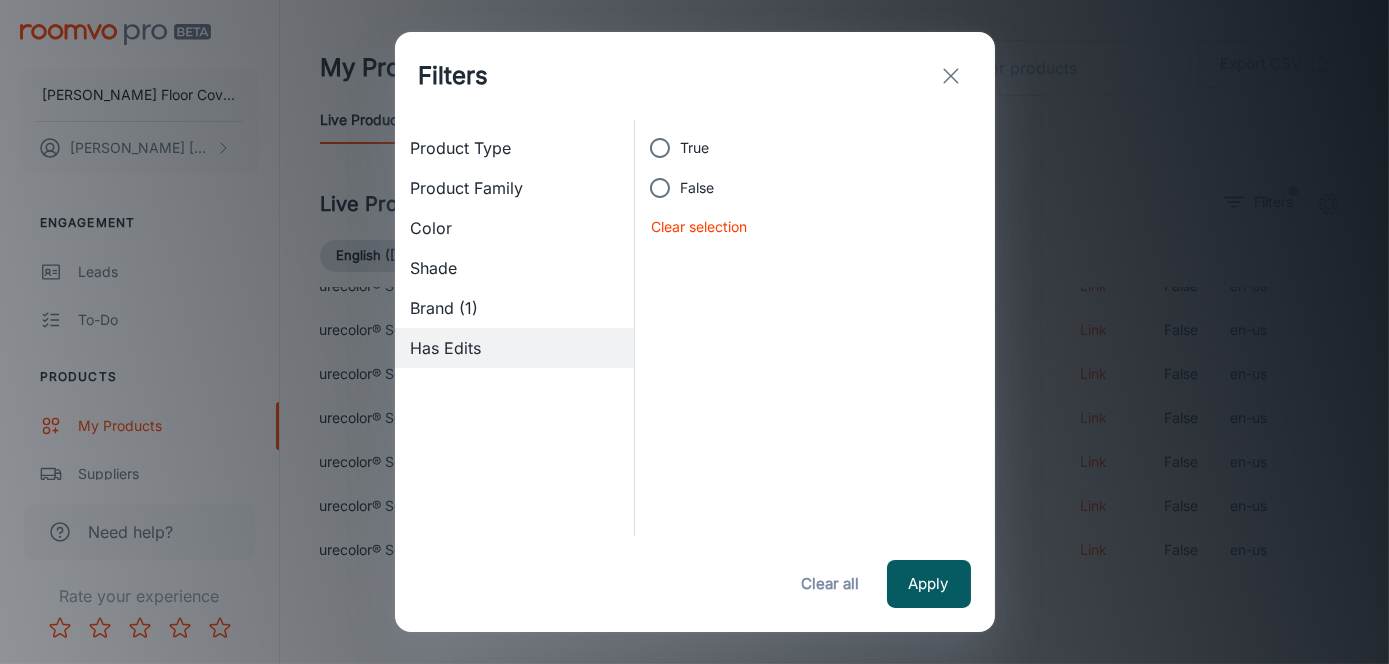 click 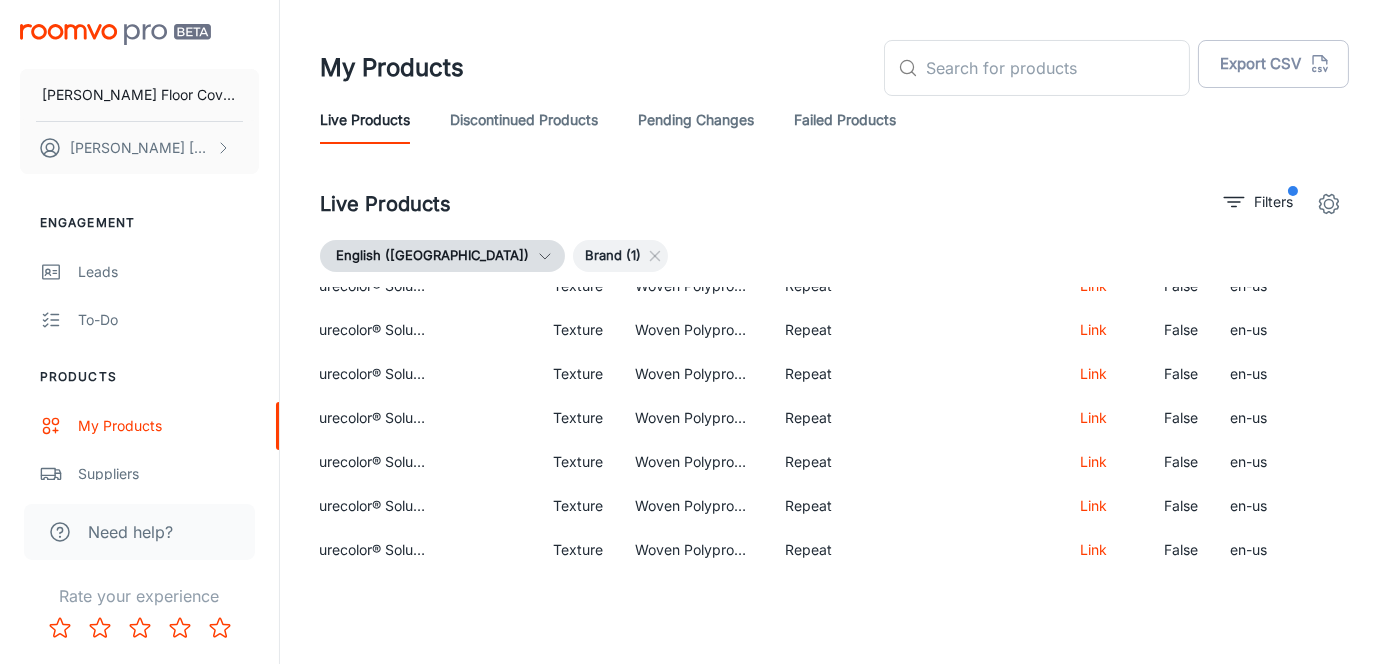 click 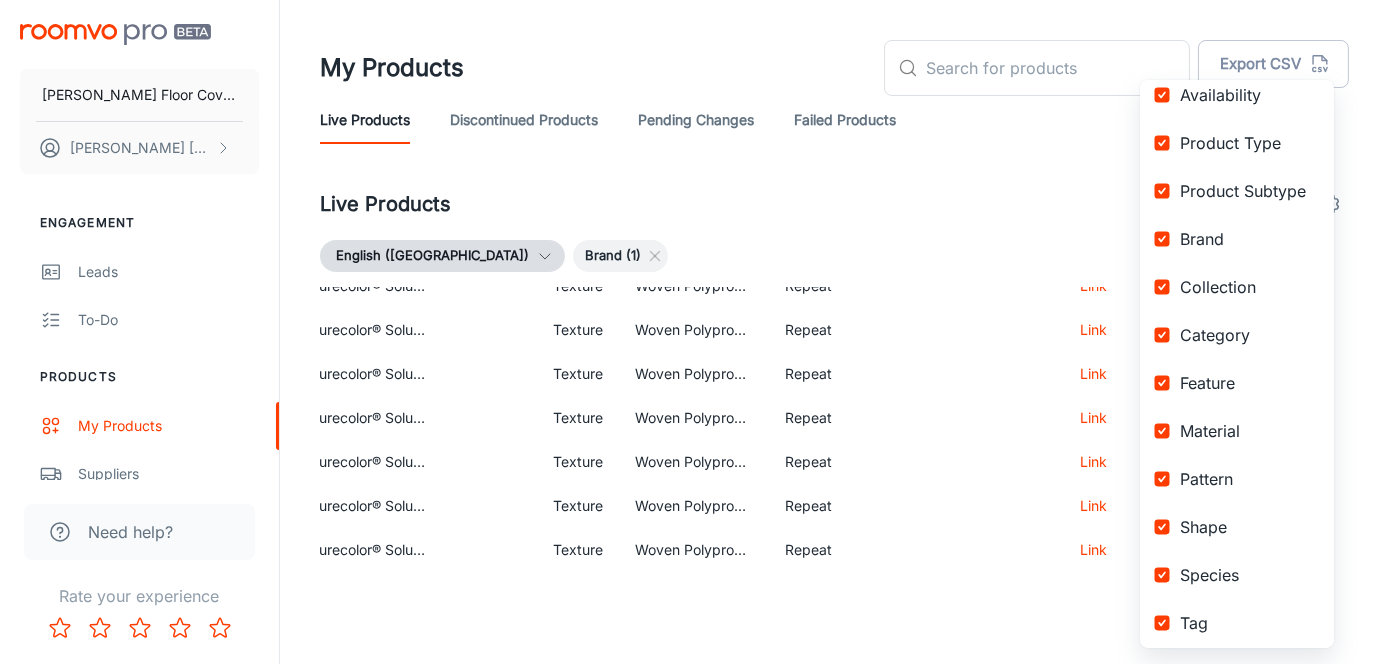 scroll, scrollTop: 438, scrollLeft: 0, axis: vertical 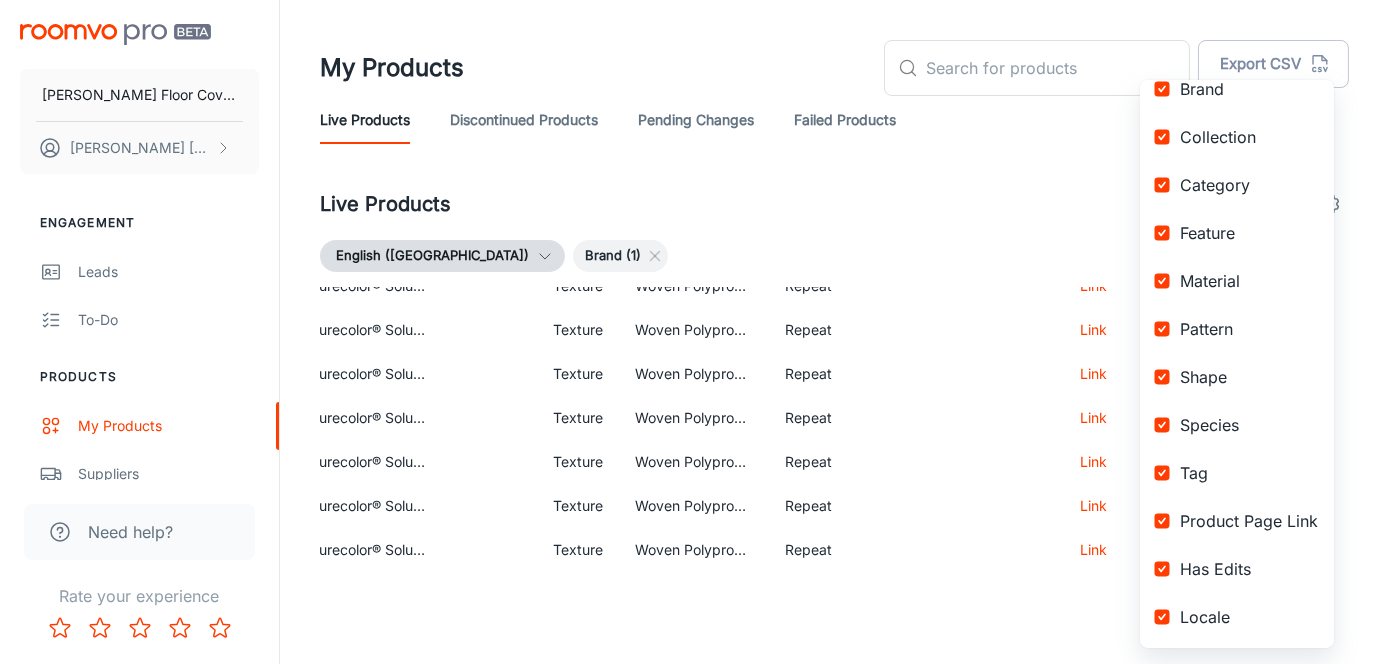 click at bounding box center (1162, 569) 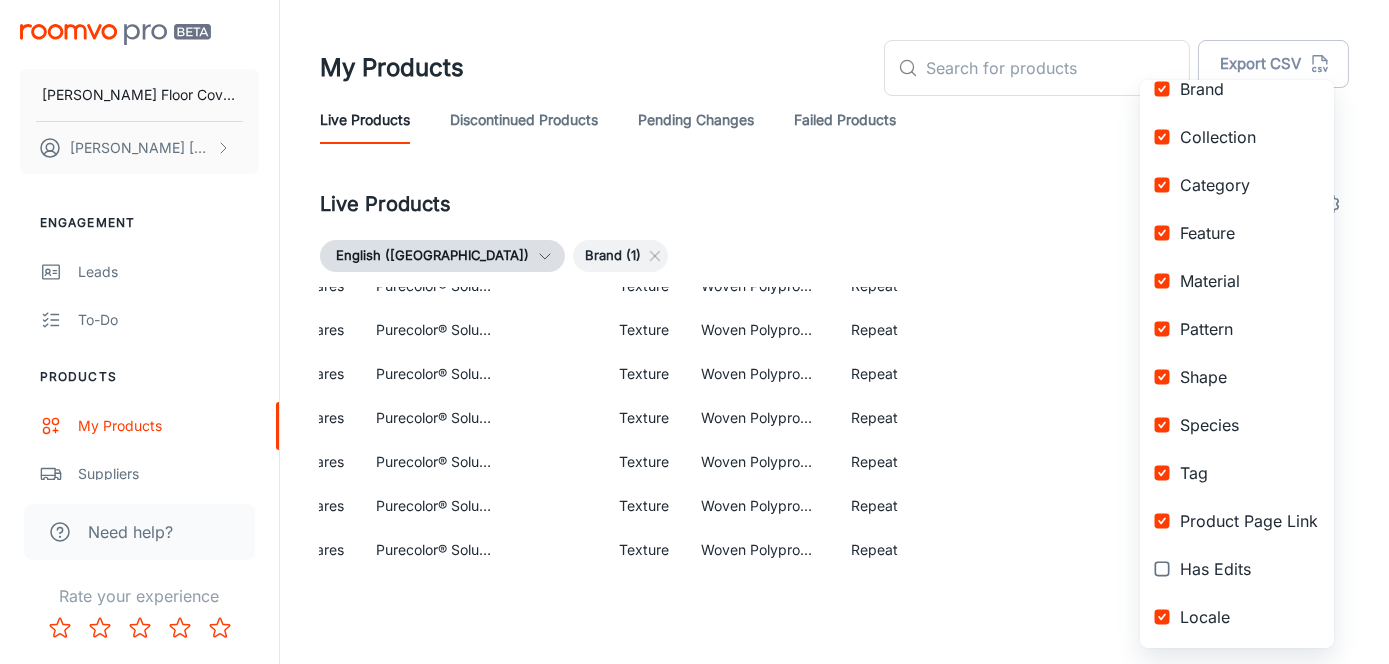 click at bounding box center [1162, 617] 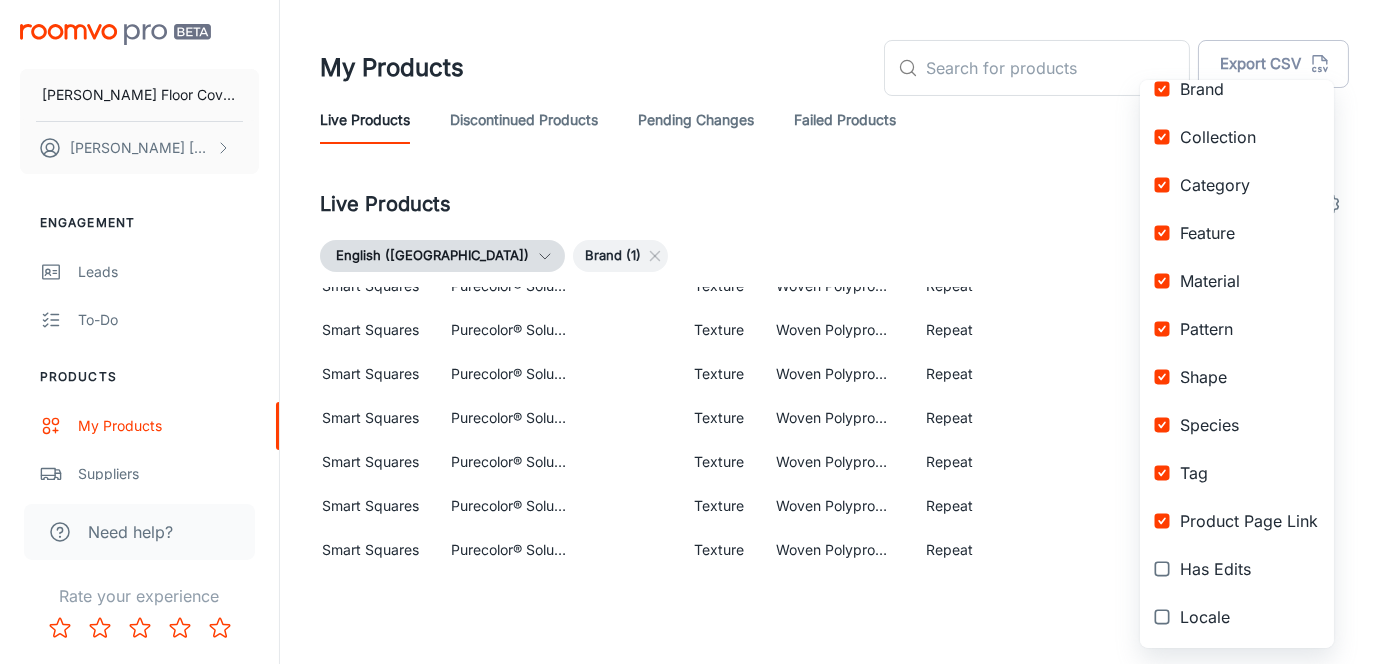scroll, scrollTop: 506, scrollLeft: 866, axis: both 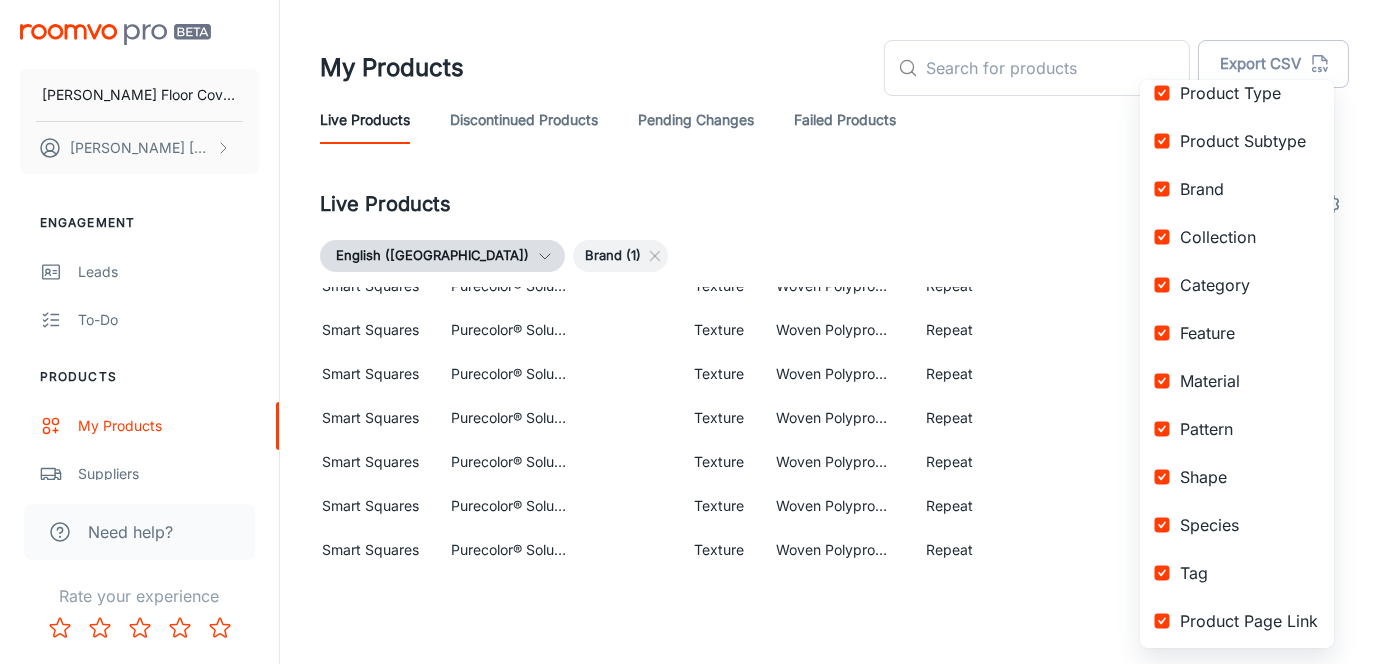 click at bounding box center [694, 332] 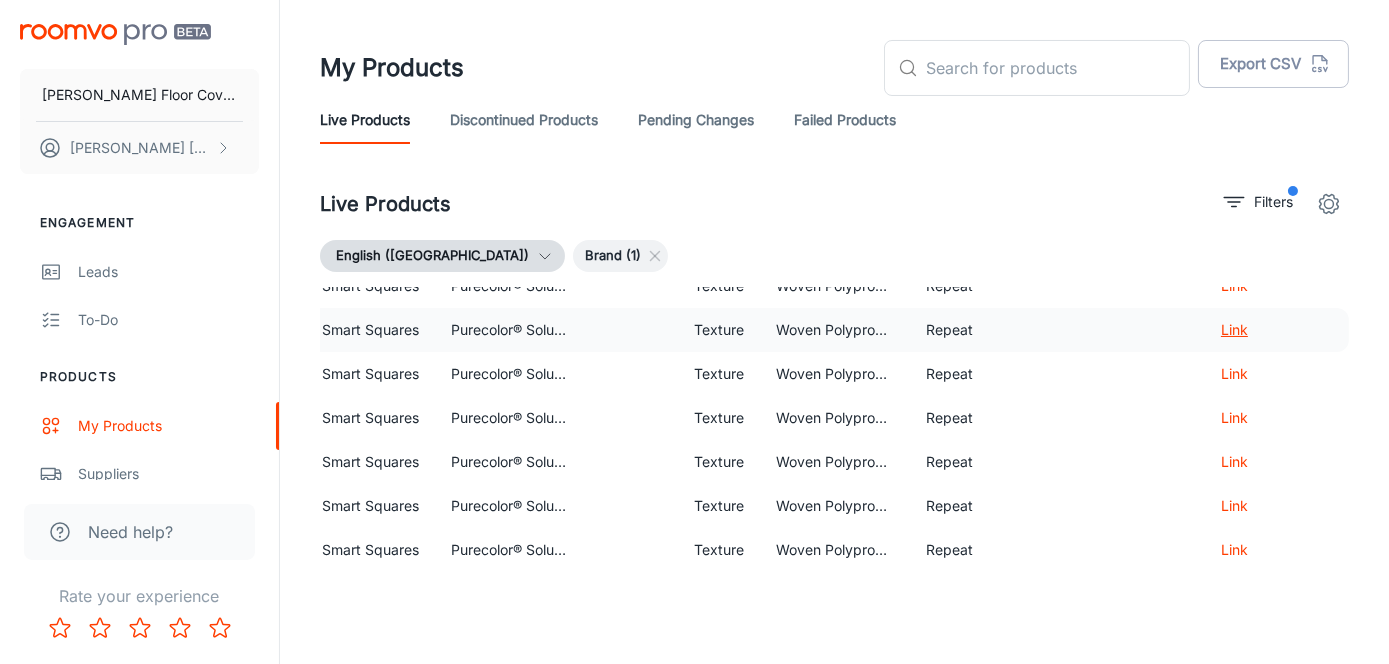 click on "Link" at bounding box center [1234, 329] 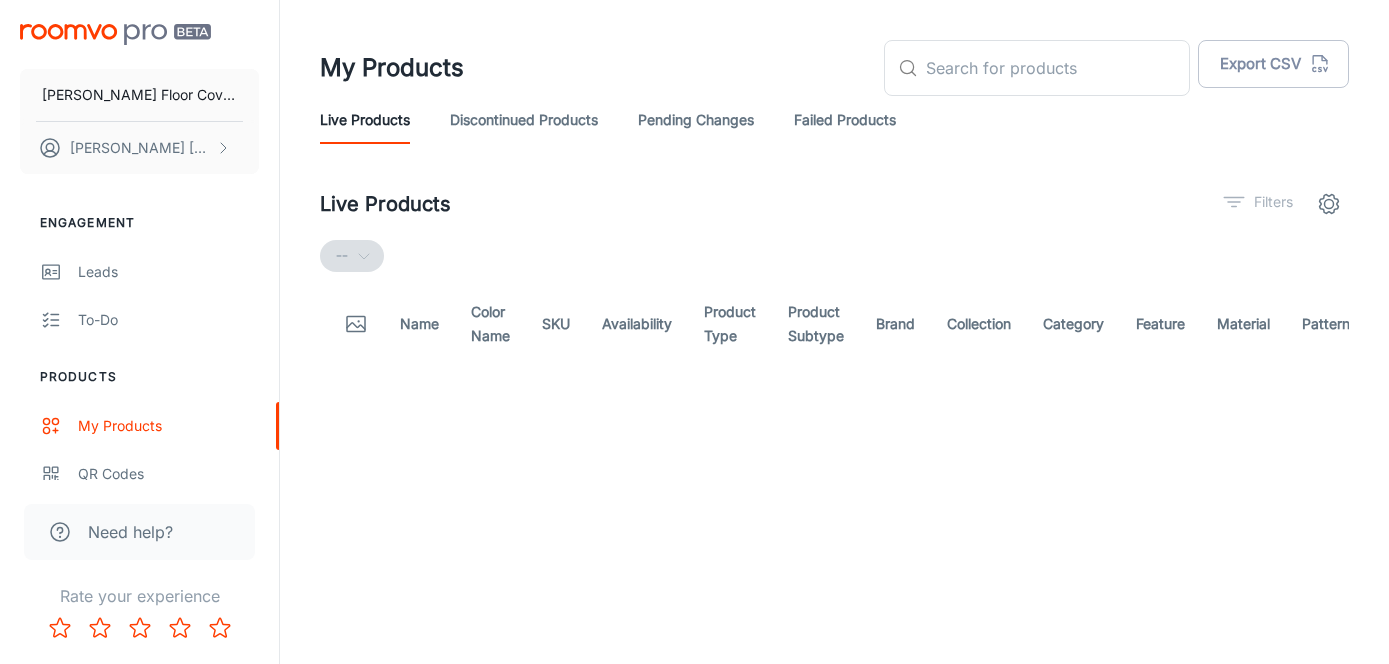 scroll, scrollTop: 0, scrollLeft: 0, axis: both 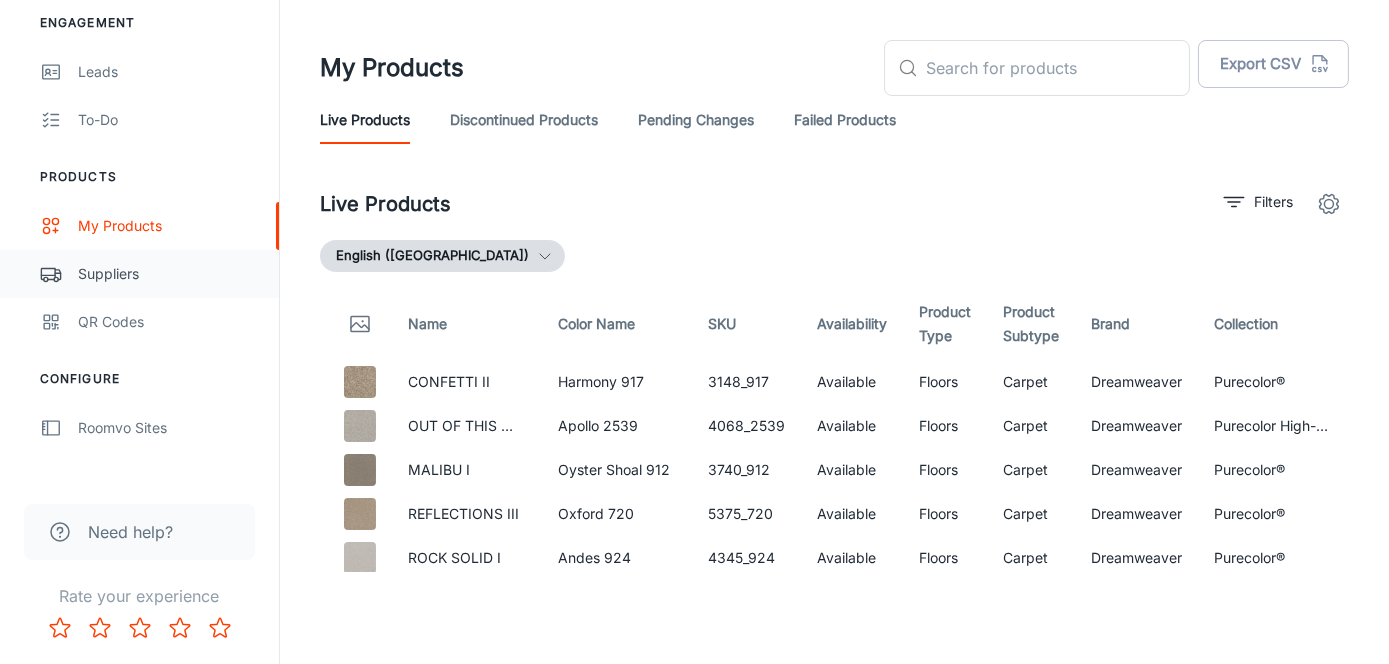 click on "Suppliers" at bounding box center [168, 274] 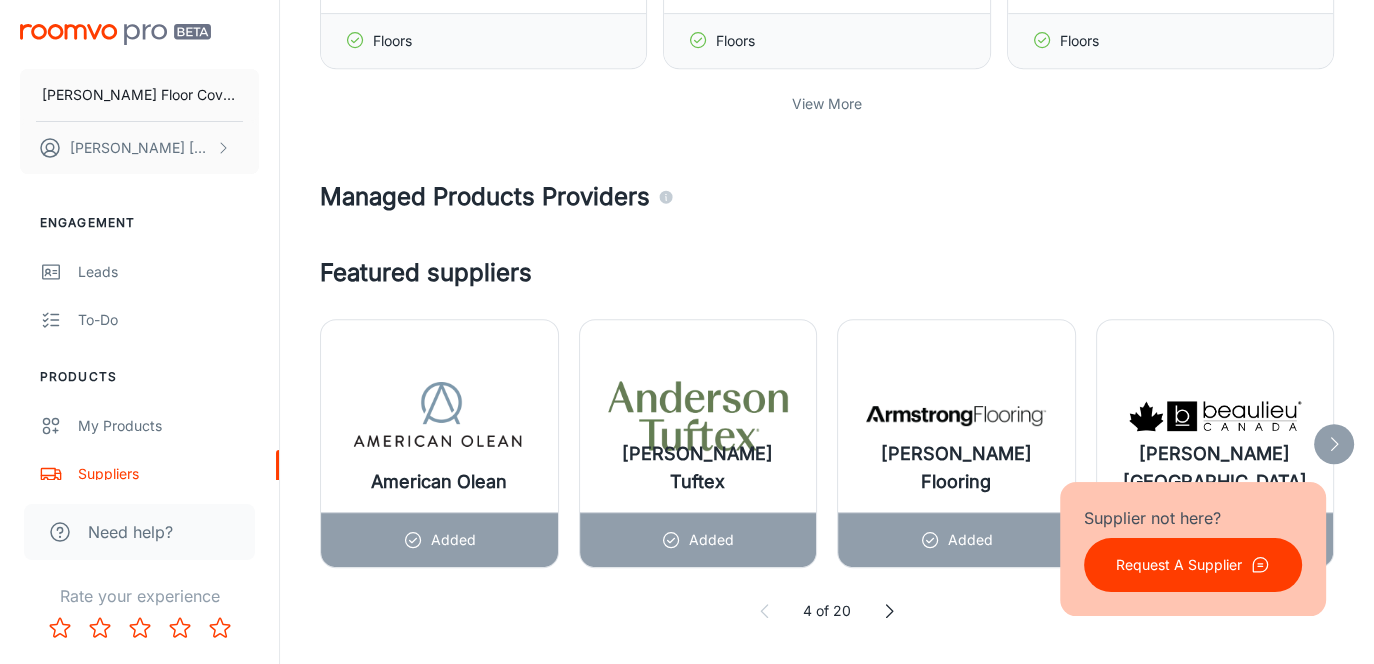 scroll, scrollTop: 1000, scrollLeft: 0, axis: vertical 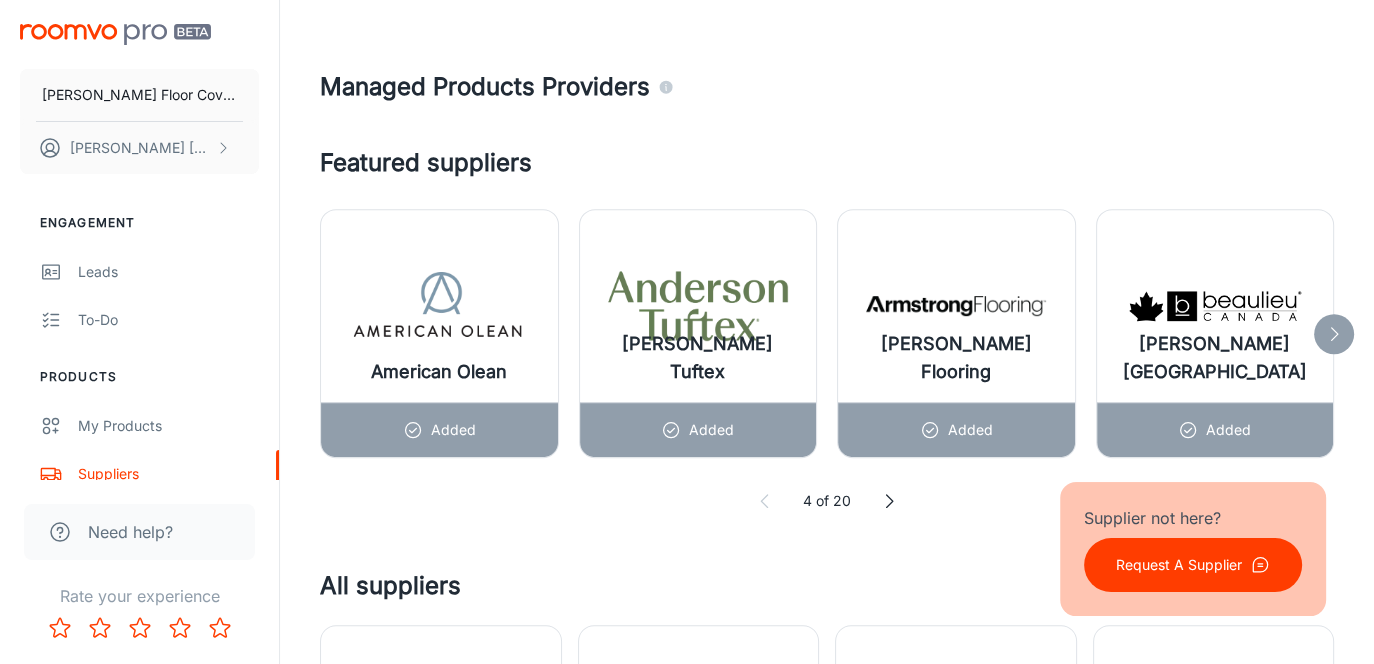 click 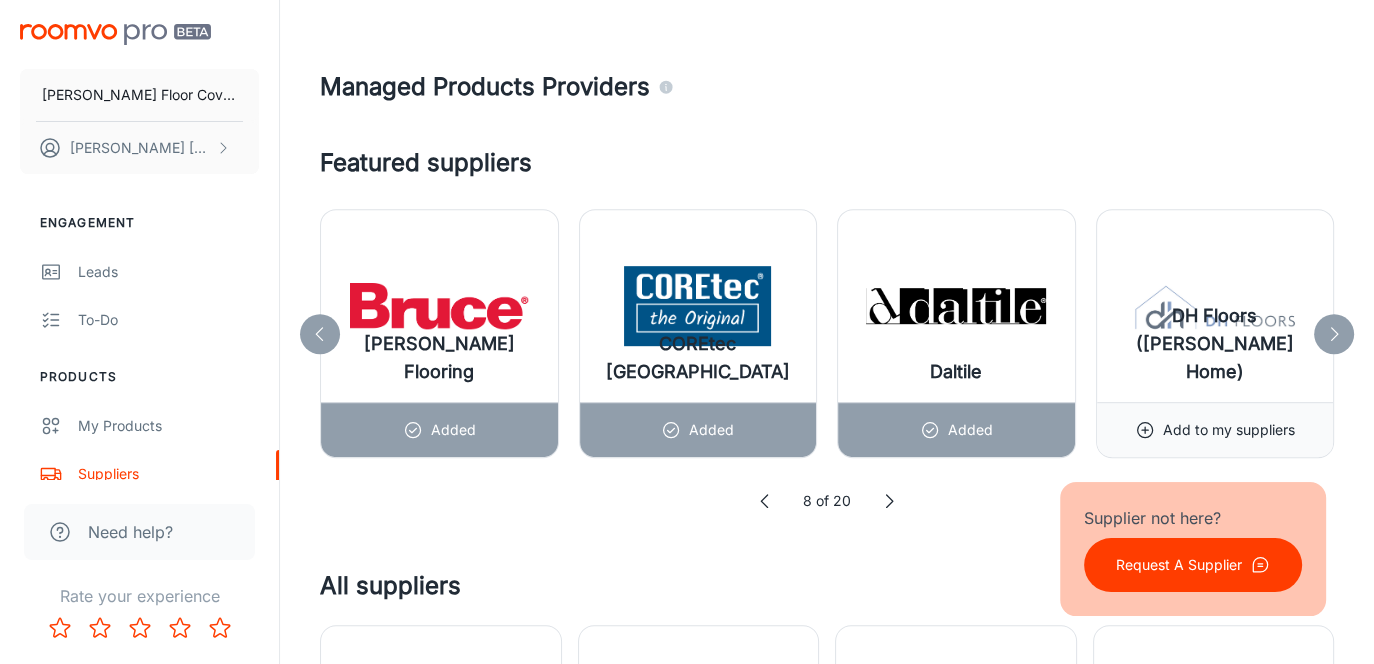 click 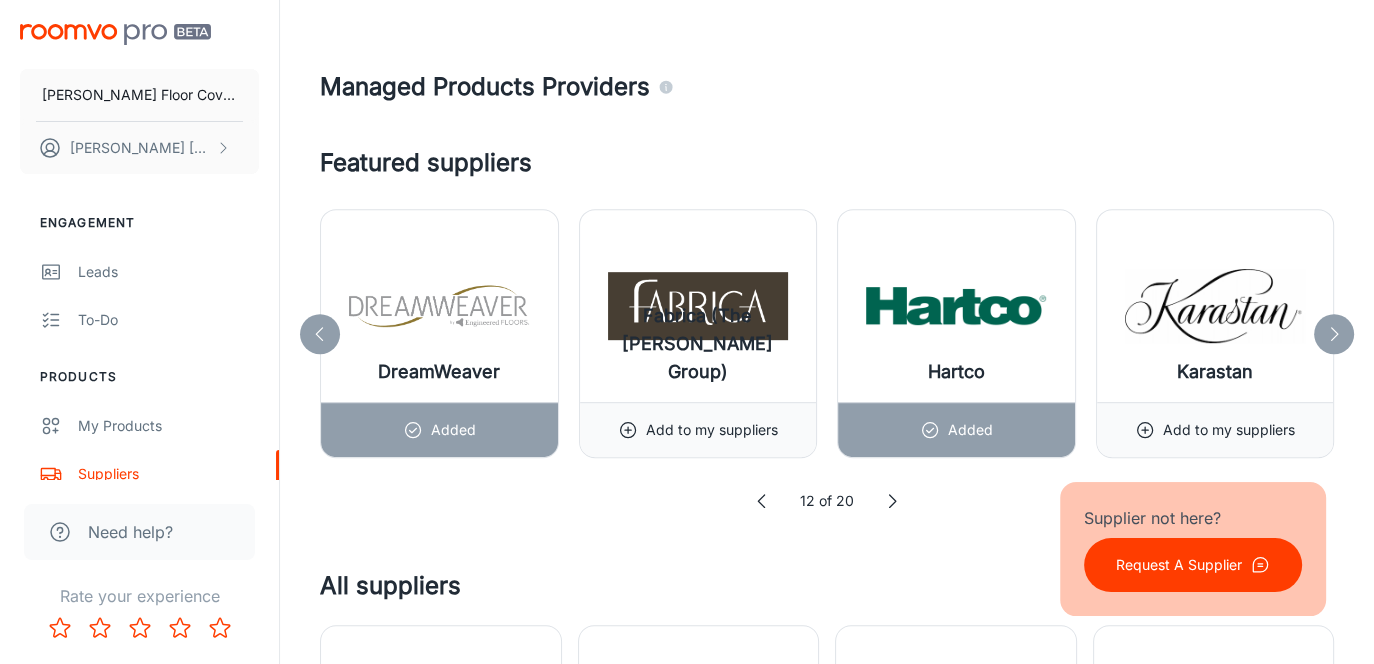 click 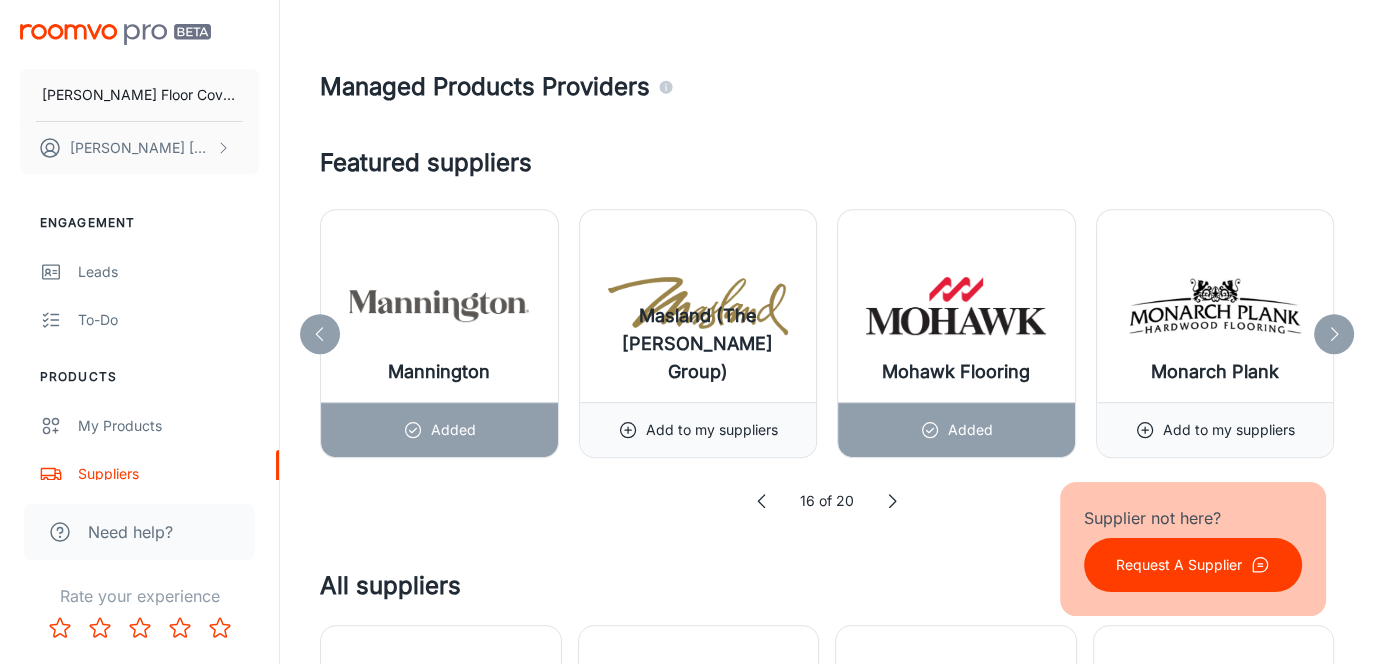 click 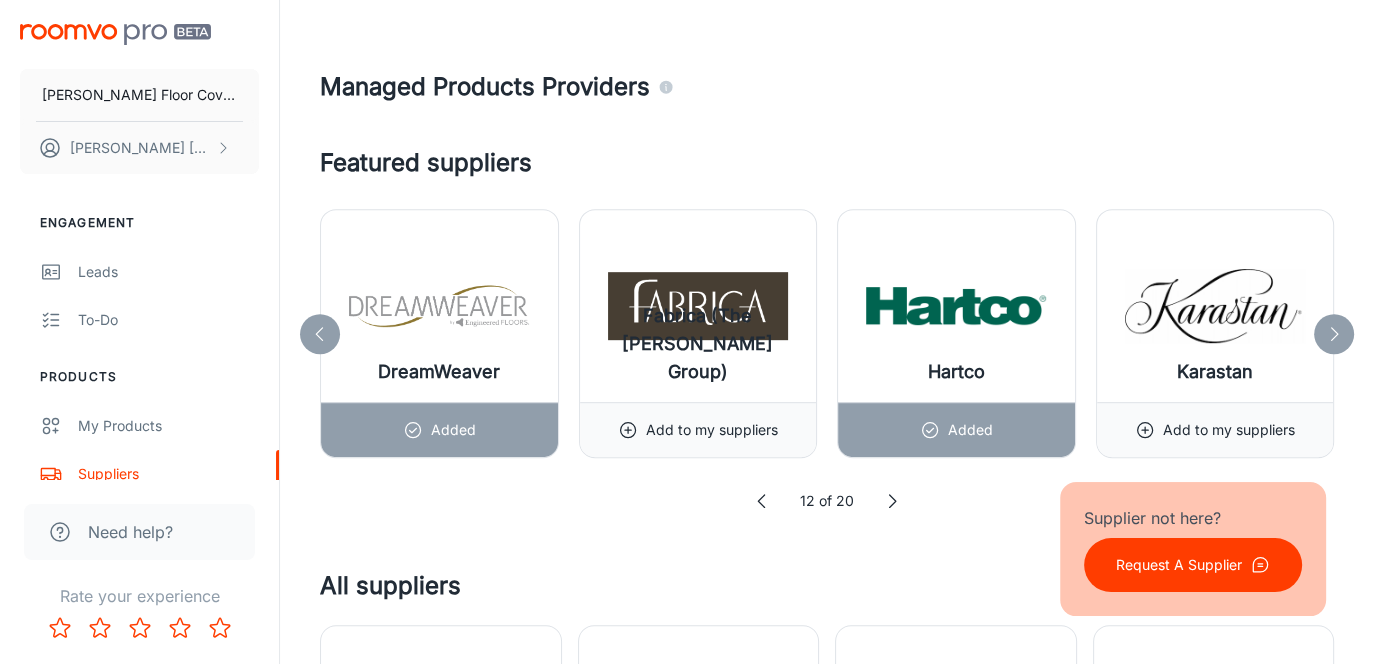 click 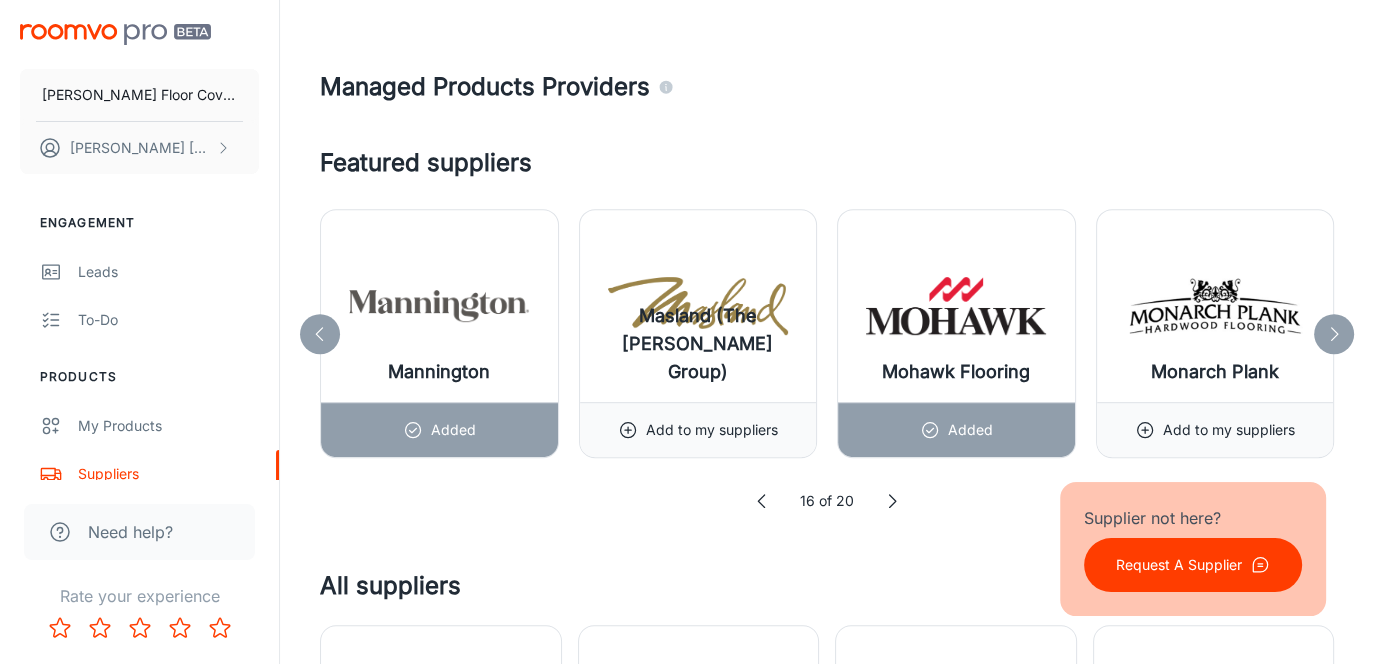 click 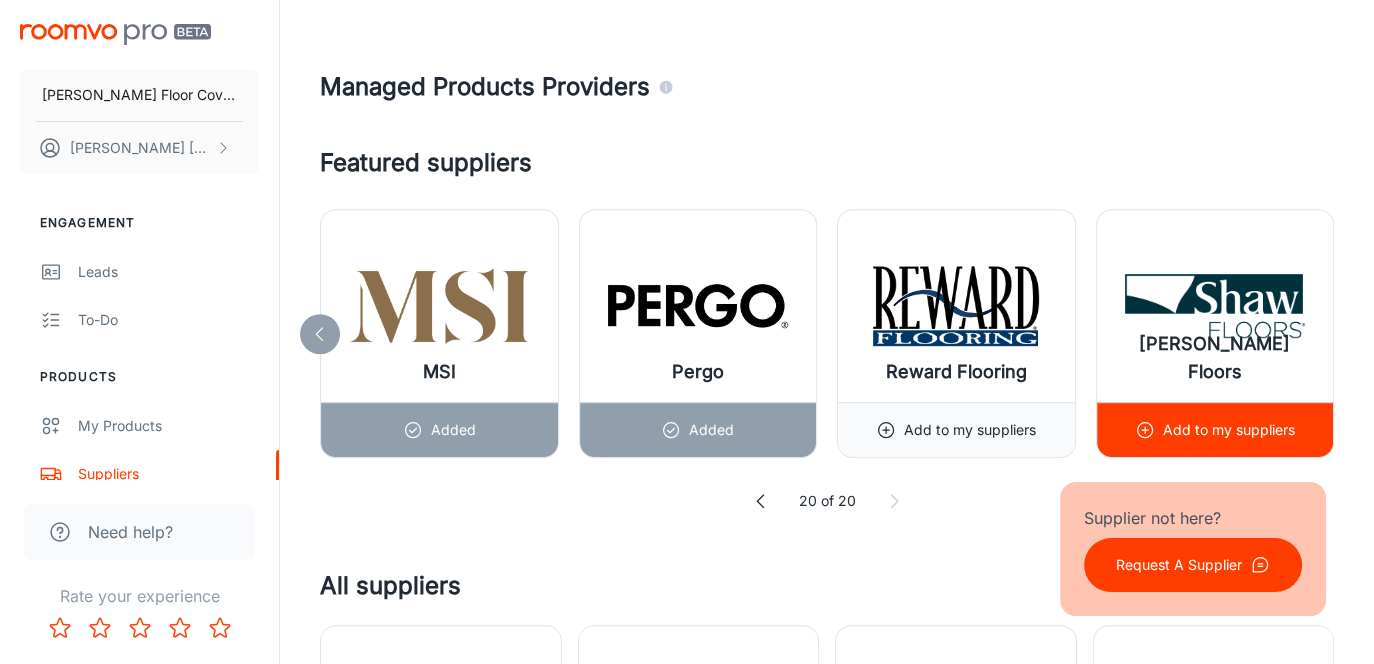 click 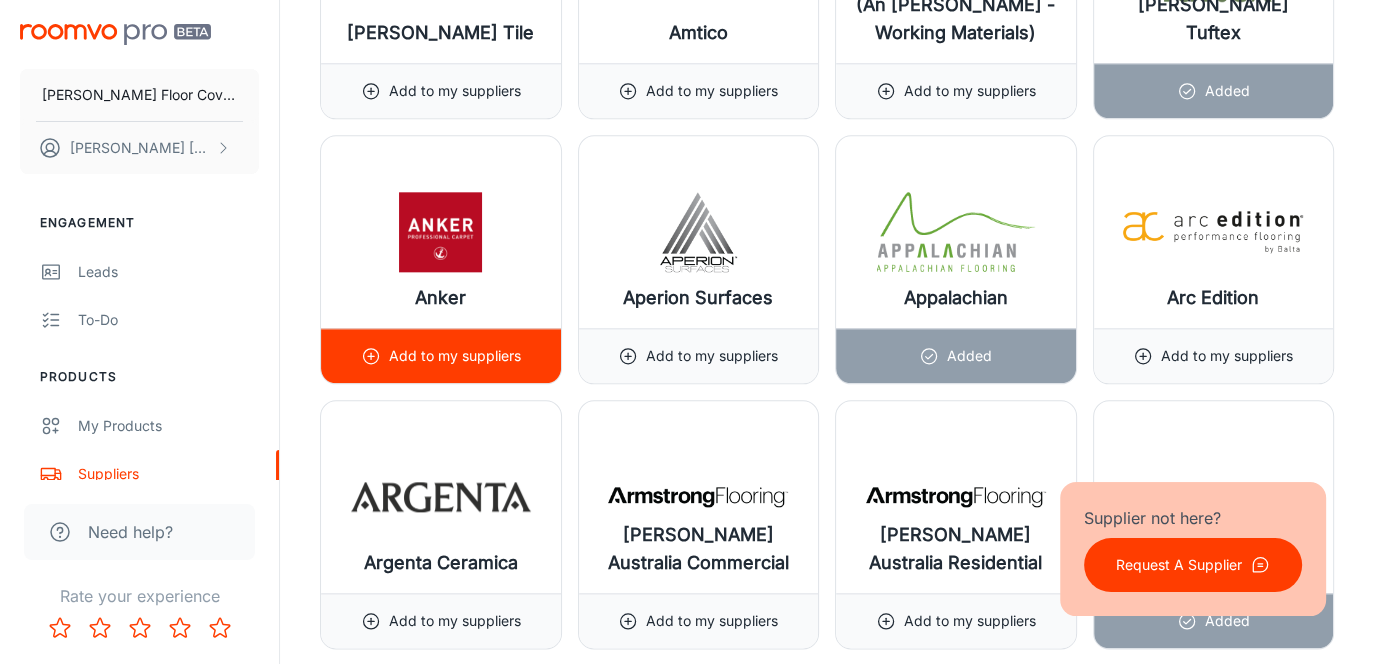 scroll, scrollTop: 2300, scrollLeft: 0, axis: vertical 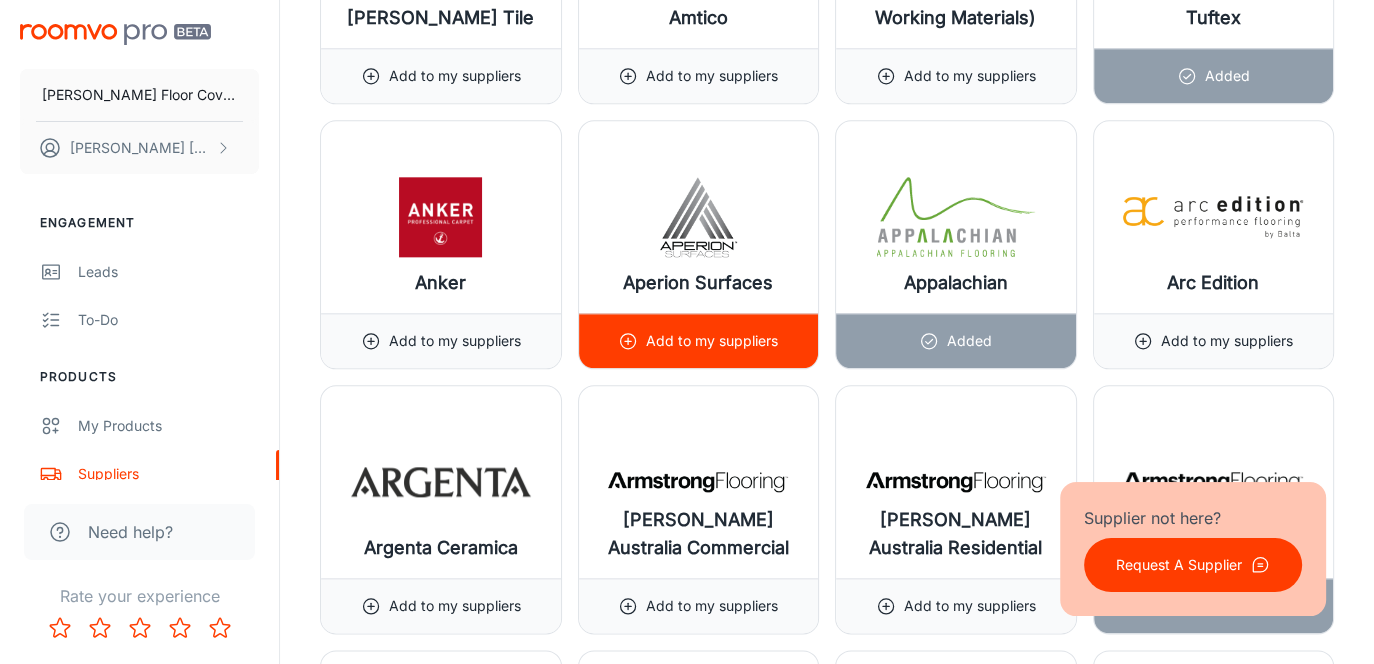 click on "Add to my suppliers" at bounding box center (712, 341) 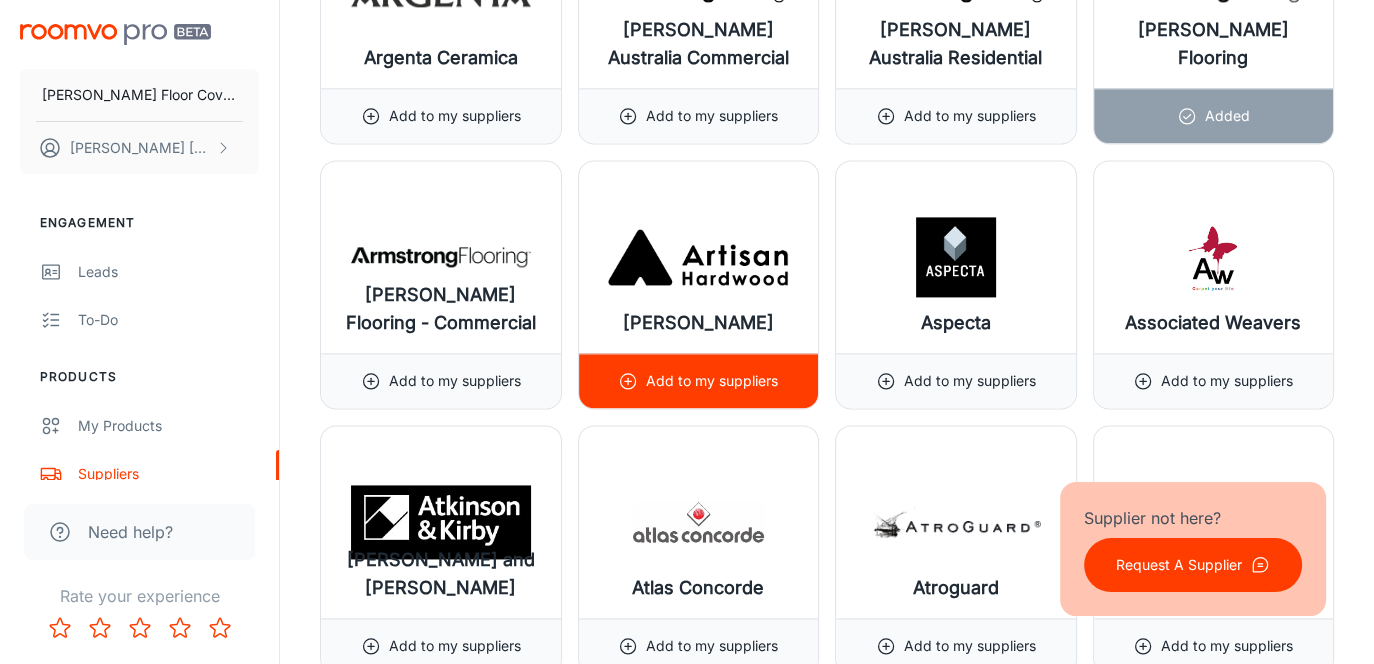scroll, scrollTop: 2800, scrollLeft: 0, axis: vertical 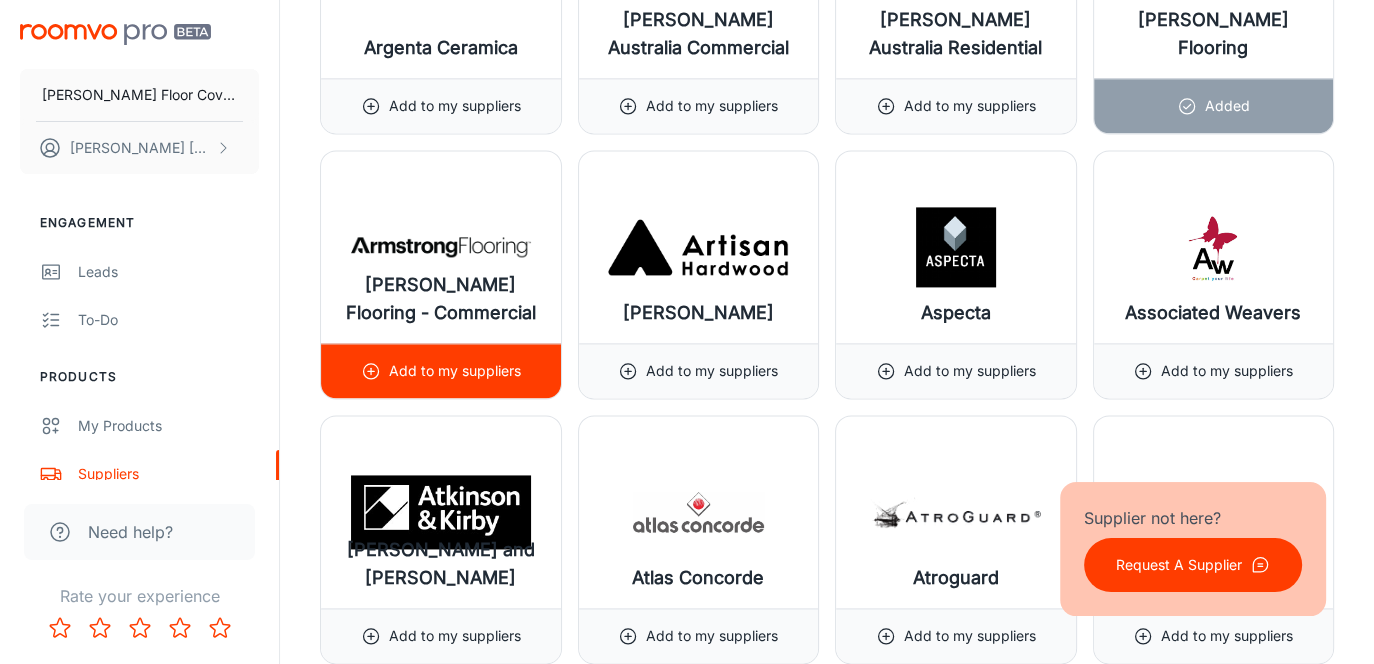 click on "Add to my suppliers" at bounding box center [441, 371] 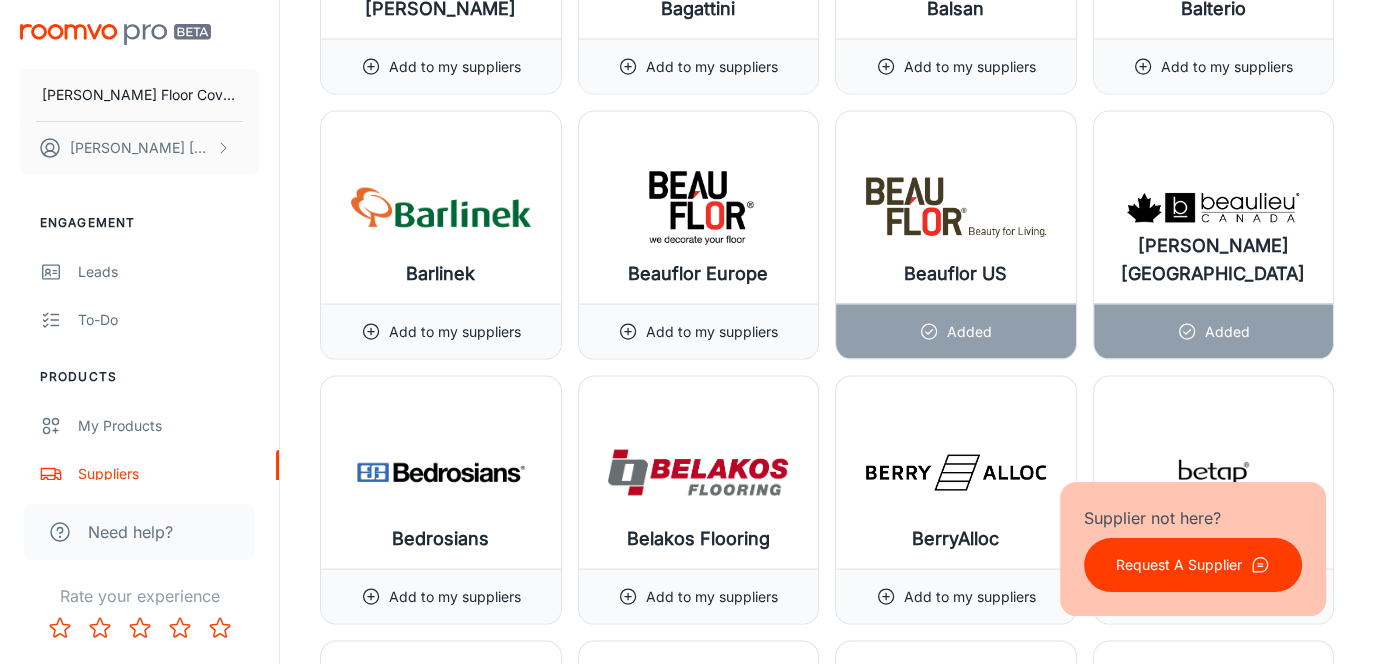 scroll, scrollTop: 3900, scrollLeft: 0, axis: vertical 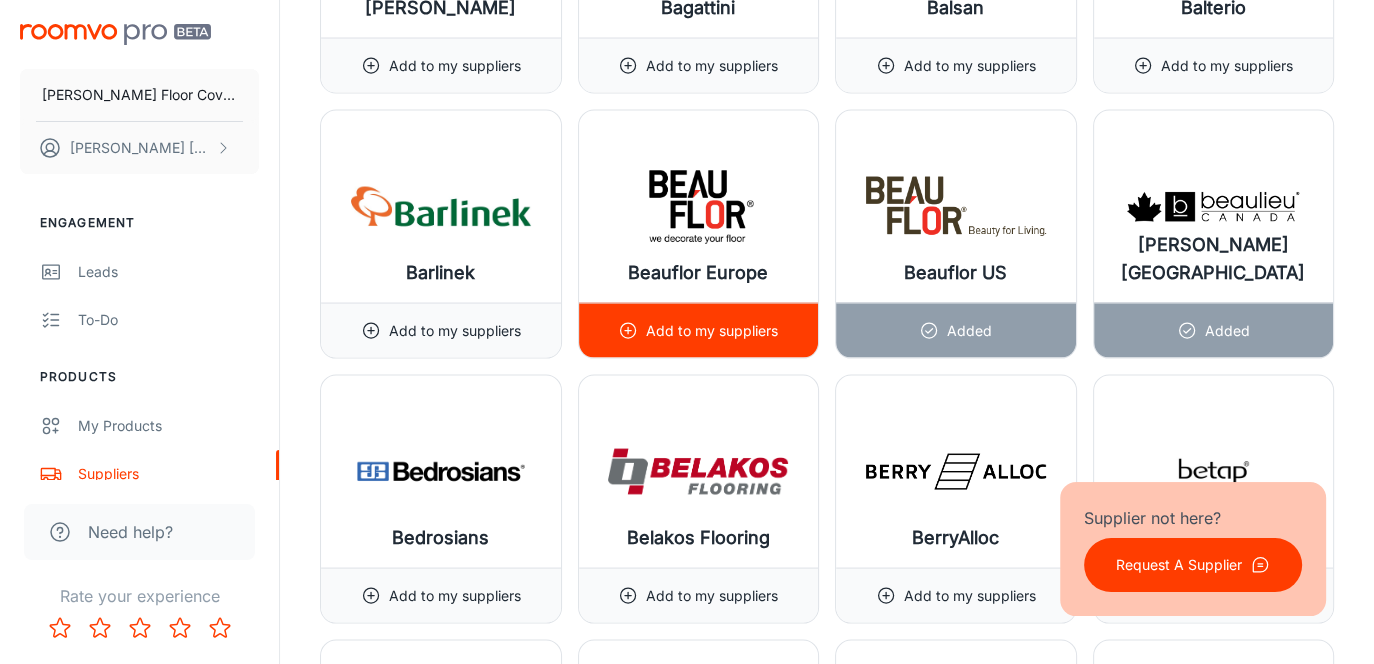 click 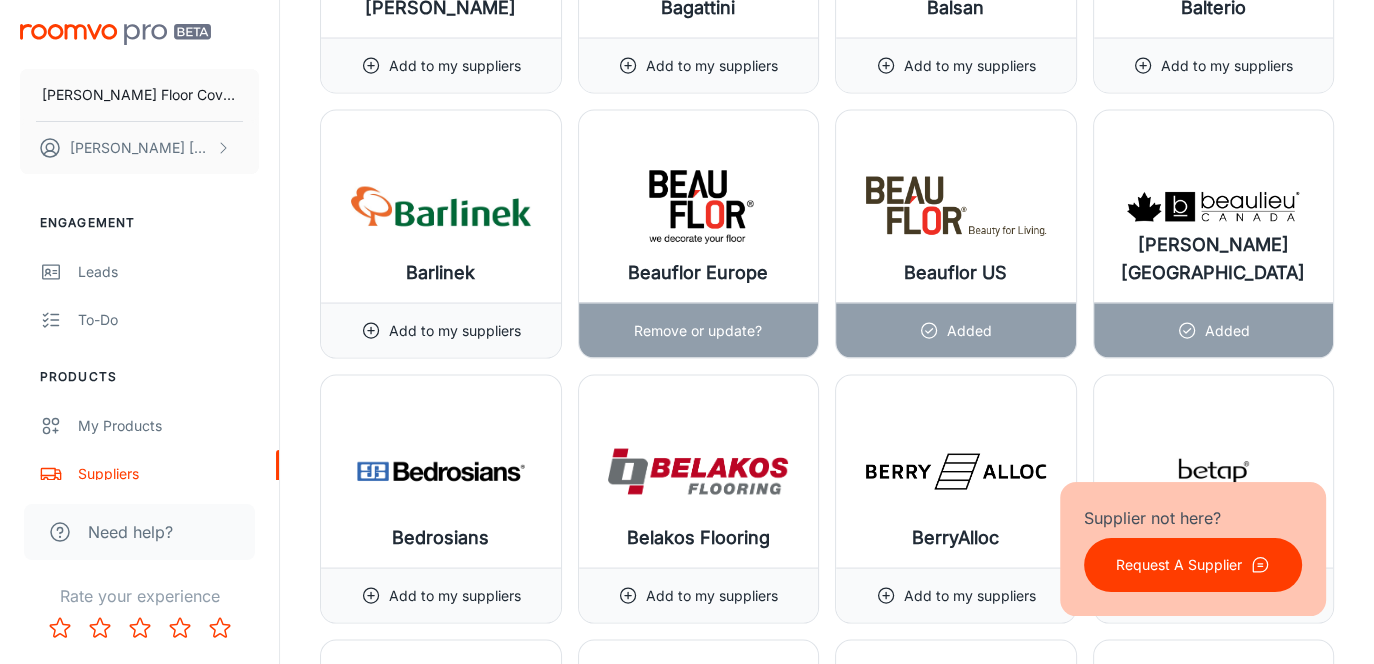 click on "Remove or update?" at bounding box center [698, 331] 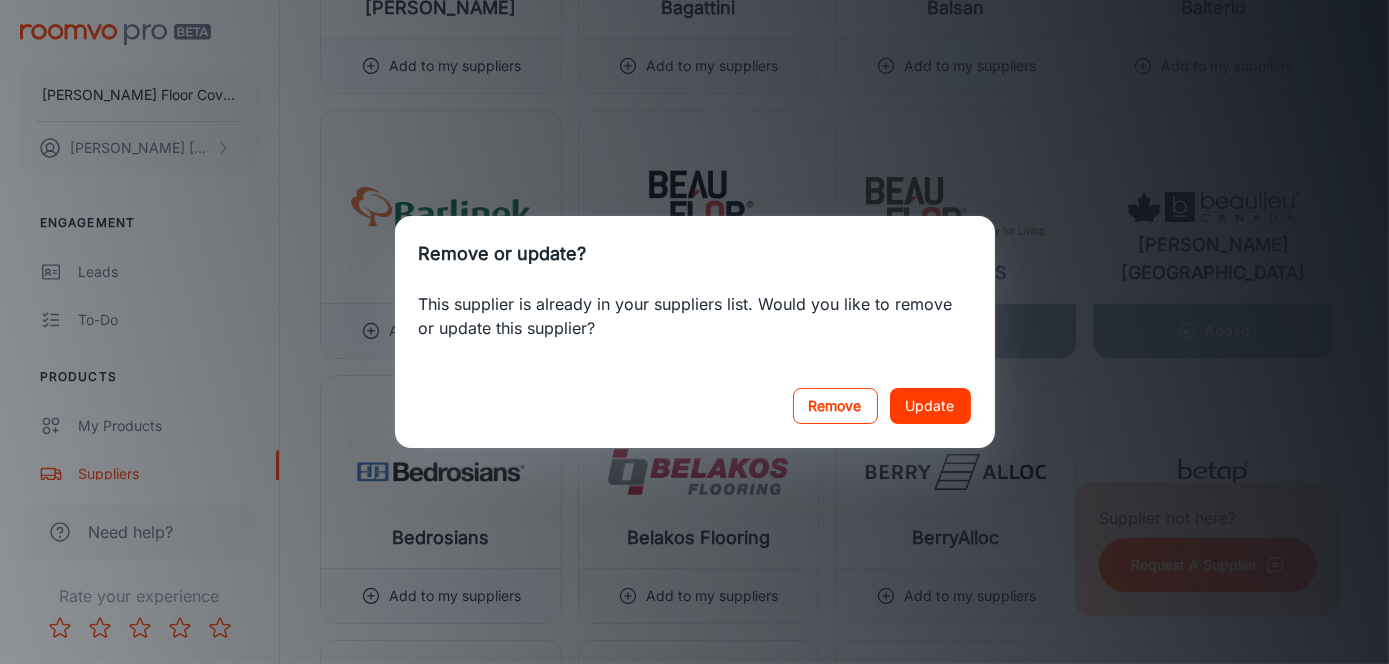 click on "Remove" at bounding box center (835, 406) 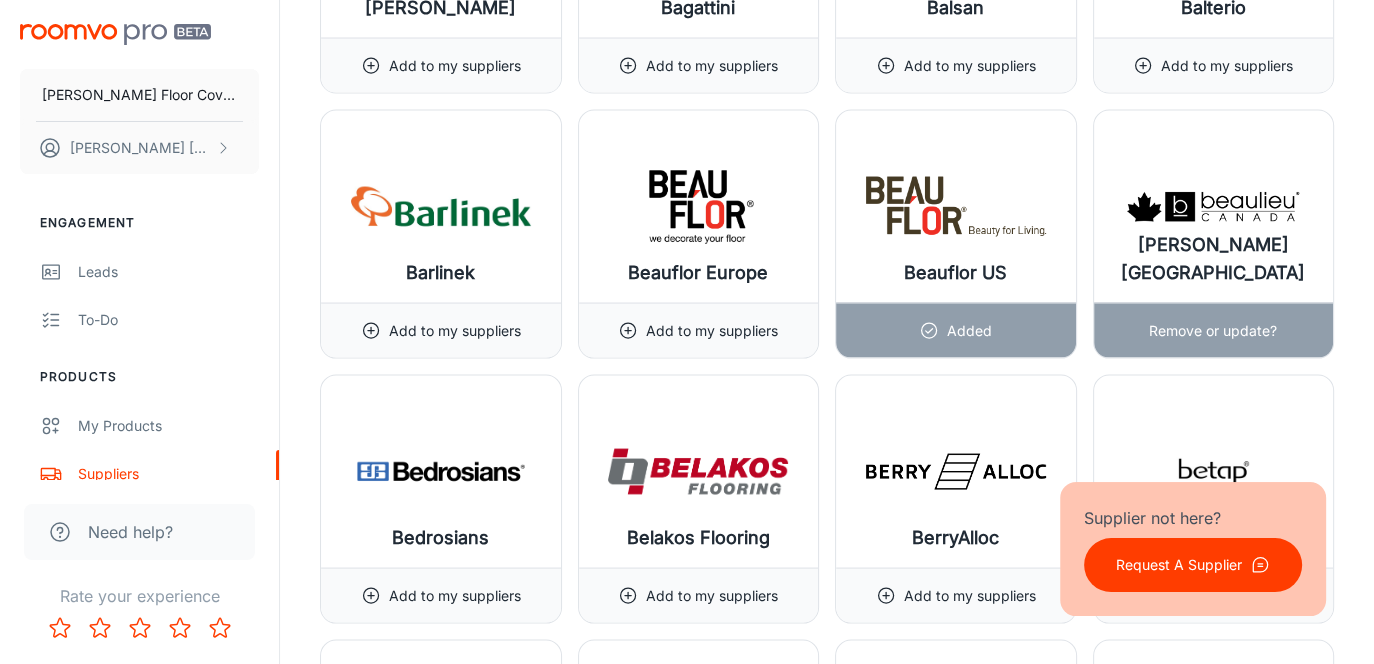 click on "Remove or update?" at bounding box center [1213, 331] 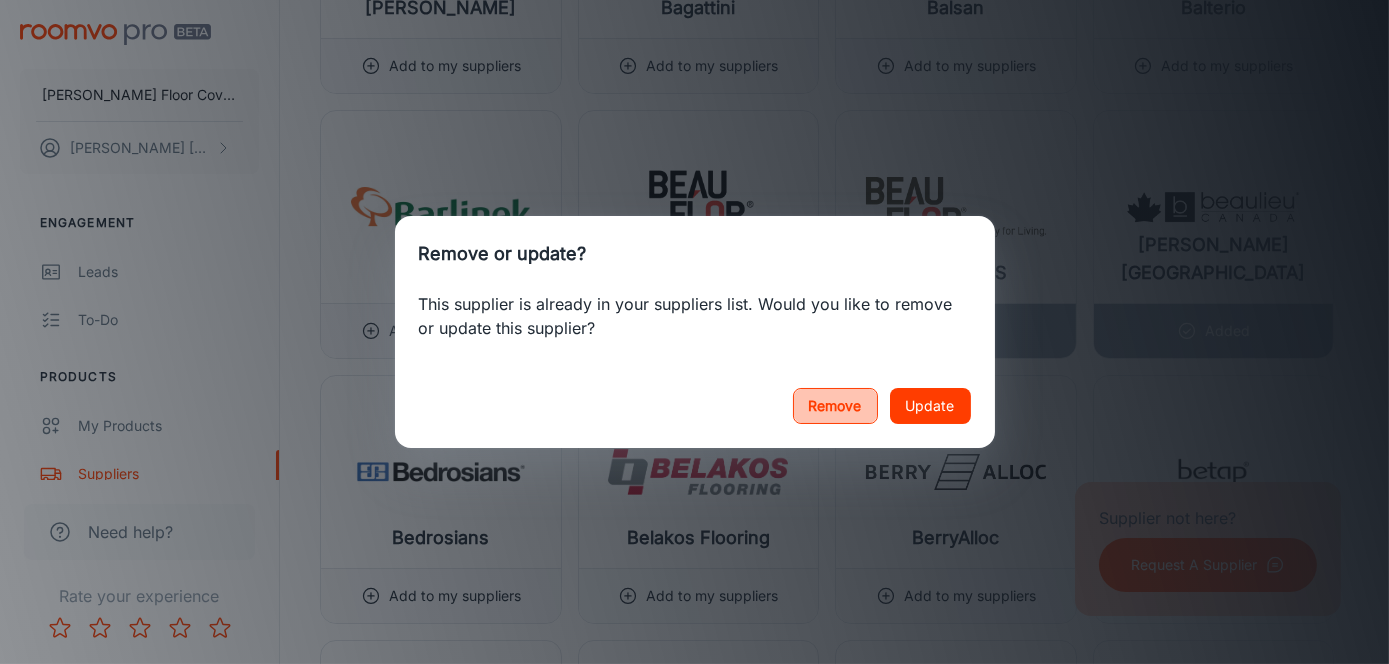 click on "Remove" at bounding box center [835, 406] 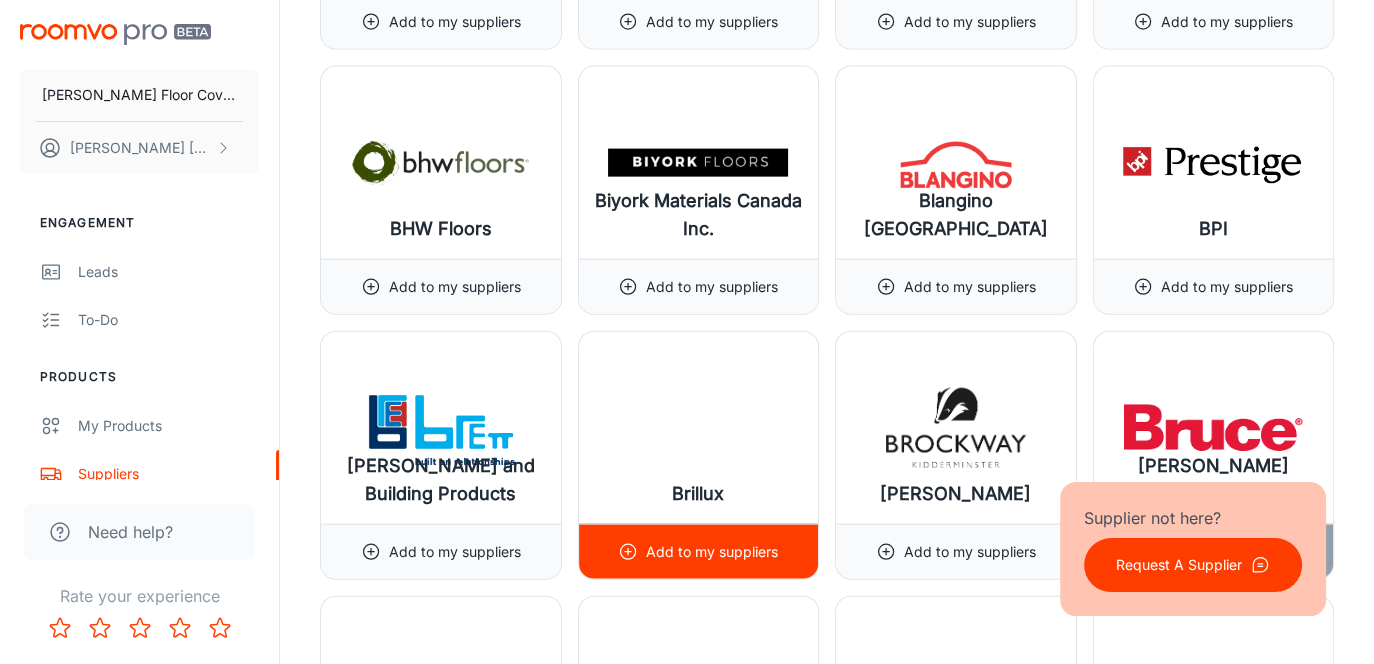scroll, scrollTop: 4600, scrollLeft: 0, axis: vertical 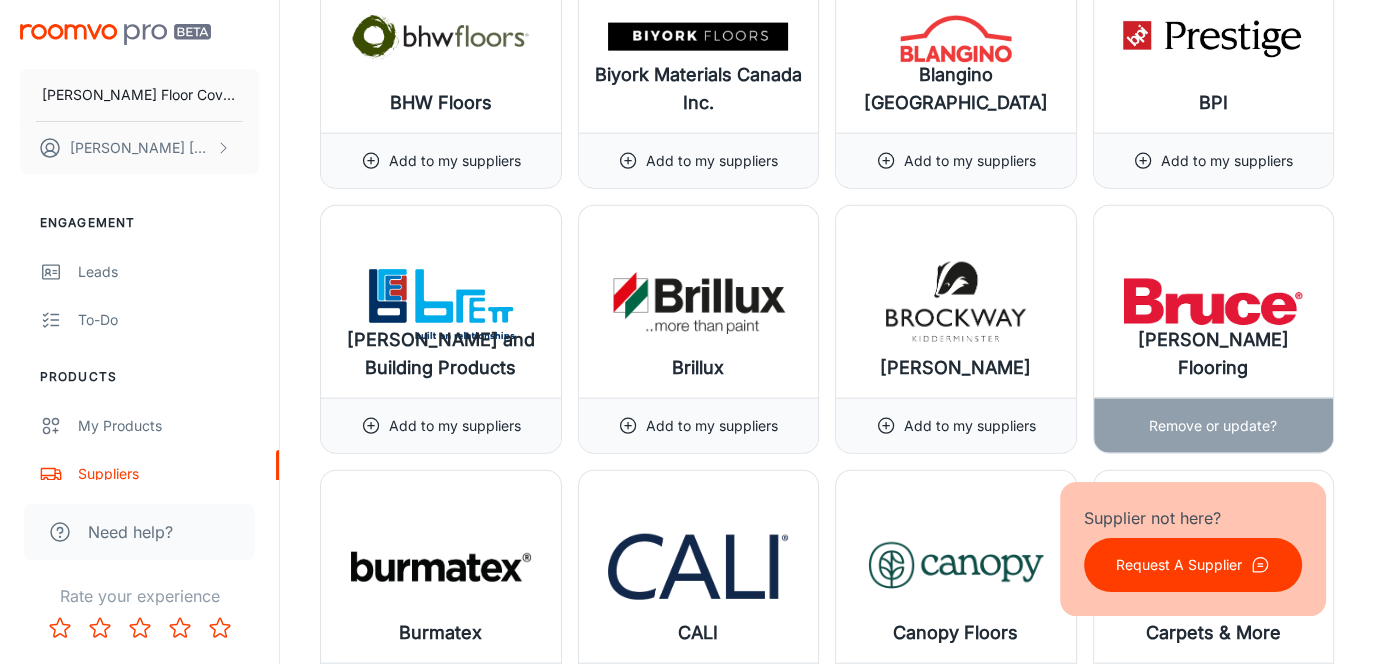 click on "Remove or update?" at bounding box center [1213, 426] 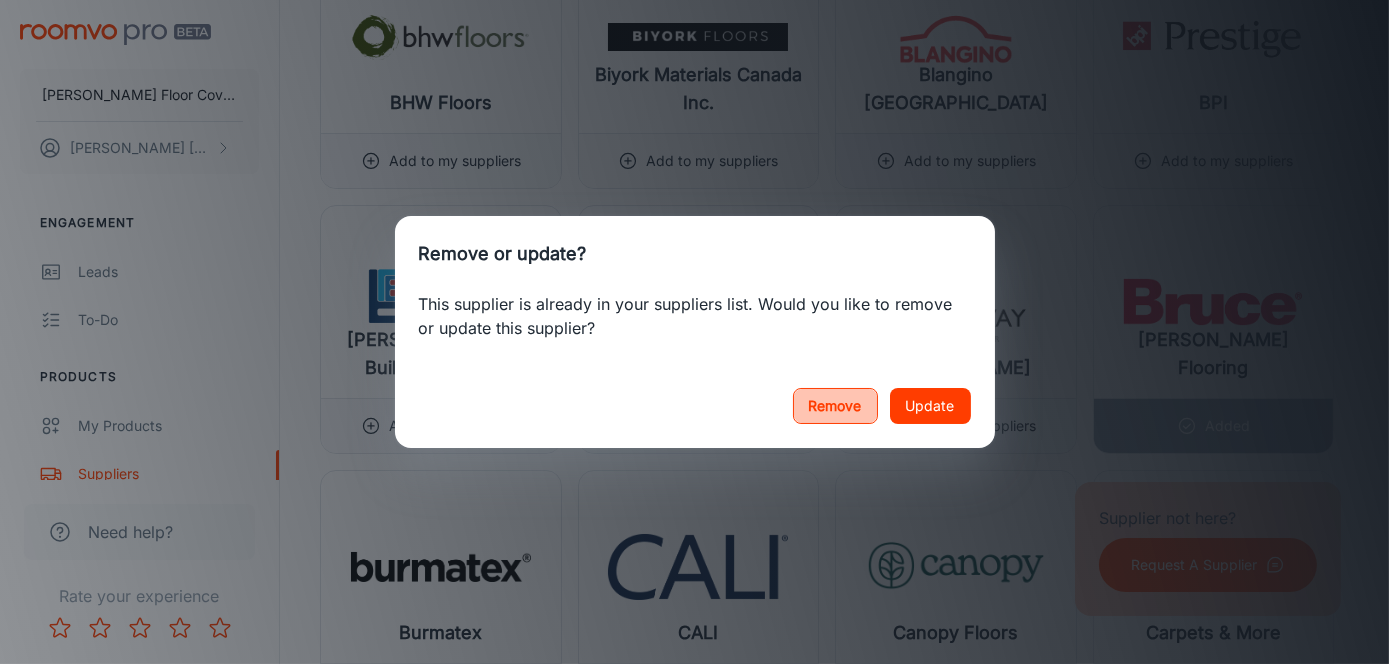 click on "Remove" at bounding box center [835, 406] 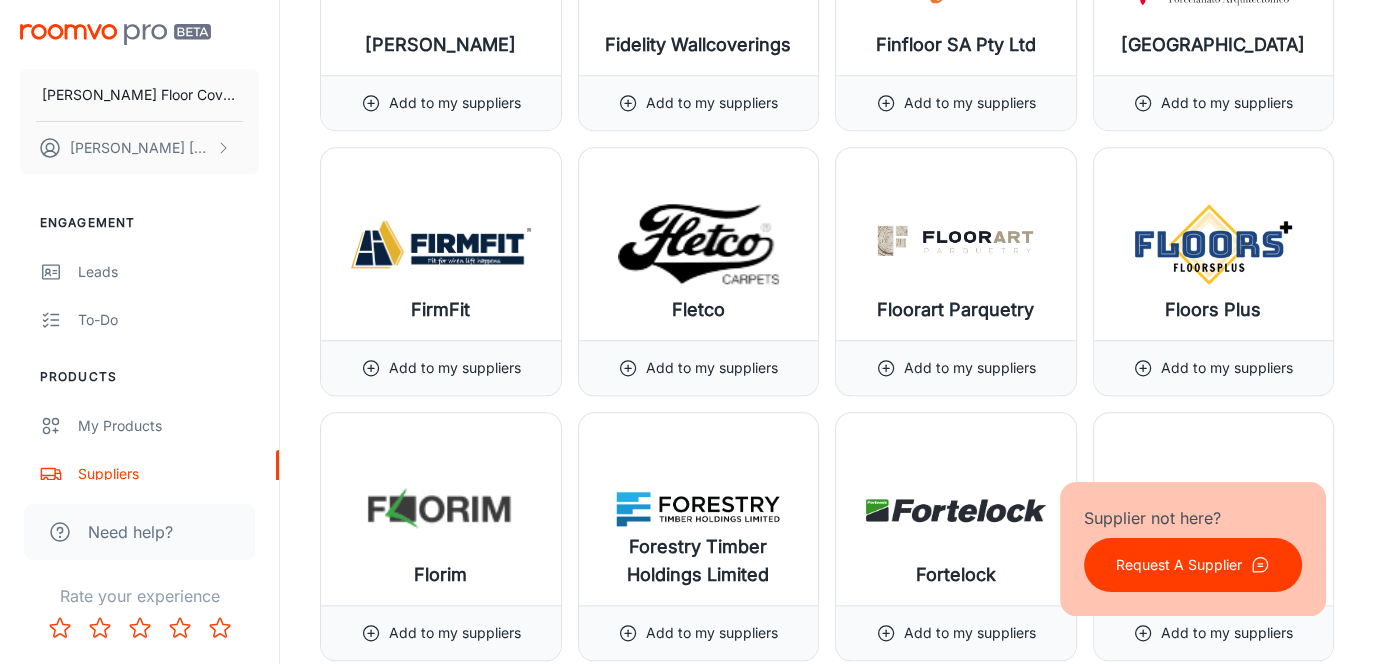 scroll, scrollTop: 9700, scrollLeft: 0, axis: vertical 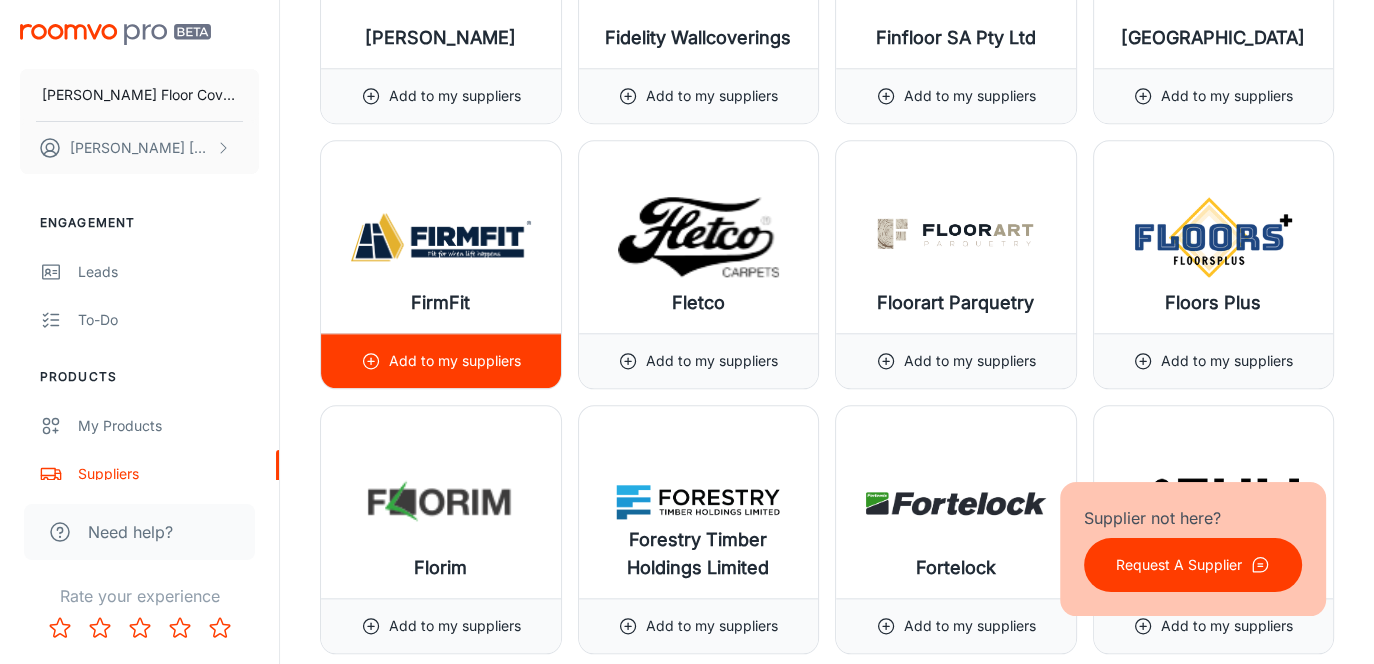 click on "Add to my suppliers" at bounding box center (455, 361) 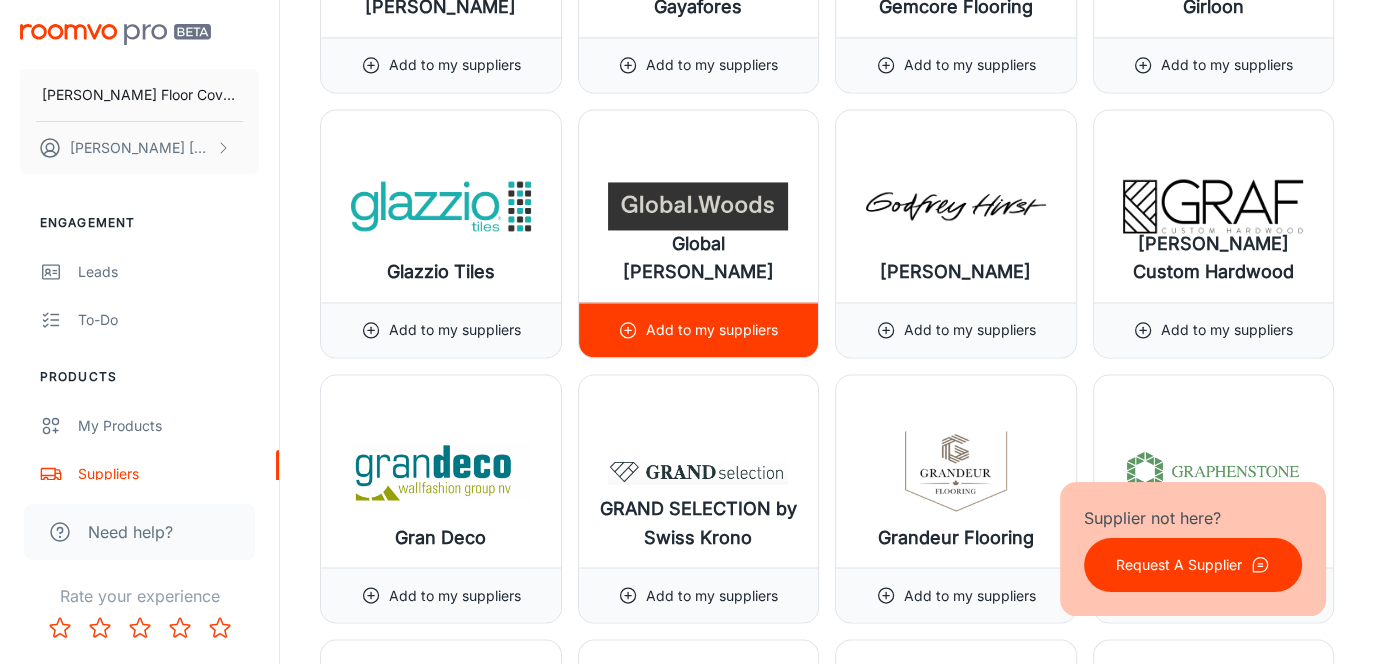 scroll, scrollTop: 10800, scrollLeft: 0, axis: vertical 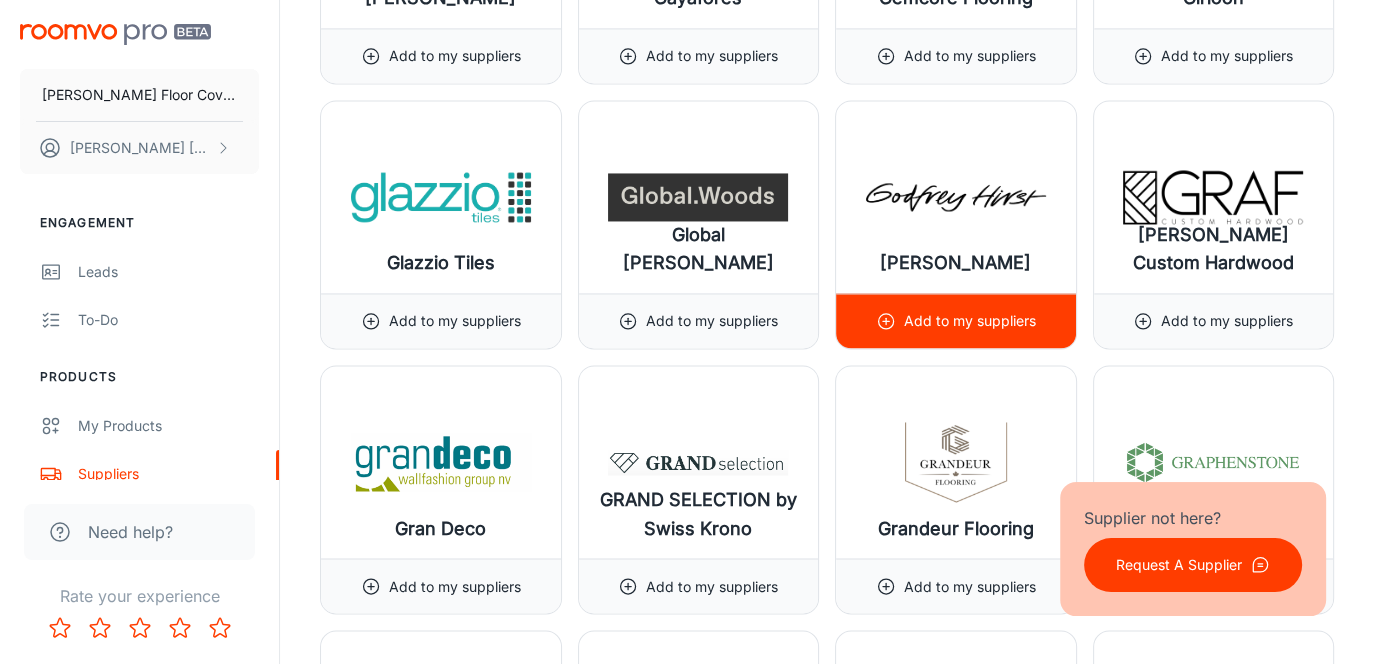 click on "Add to my suppliers" at bounding box center [956, 321] 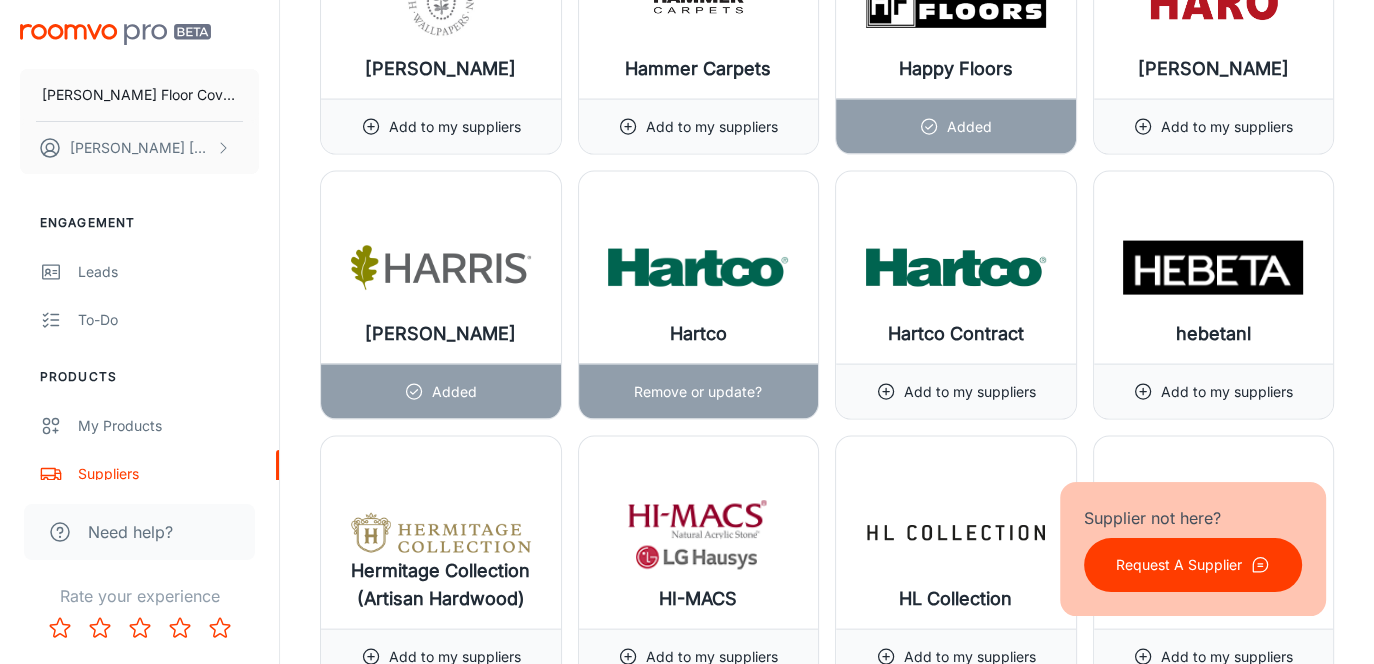 scroll, scrollTop: 11800, scrollLeft: 0, axis: vertical 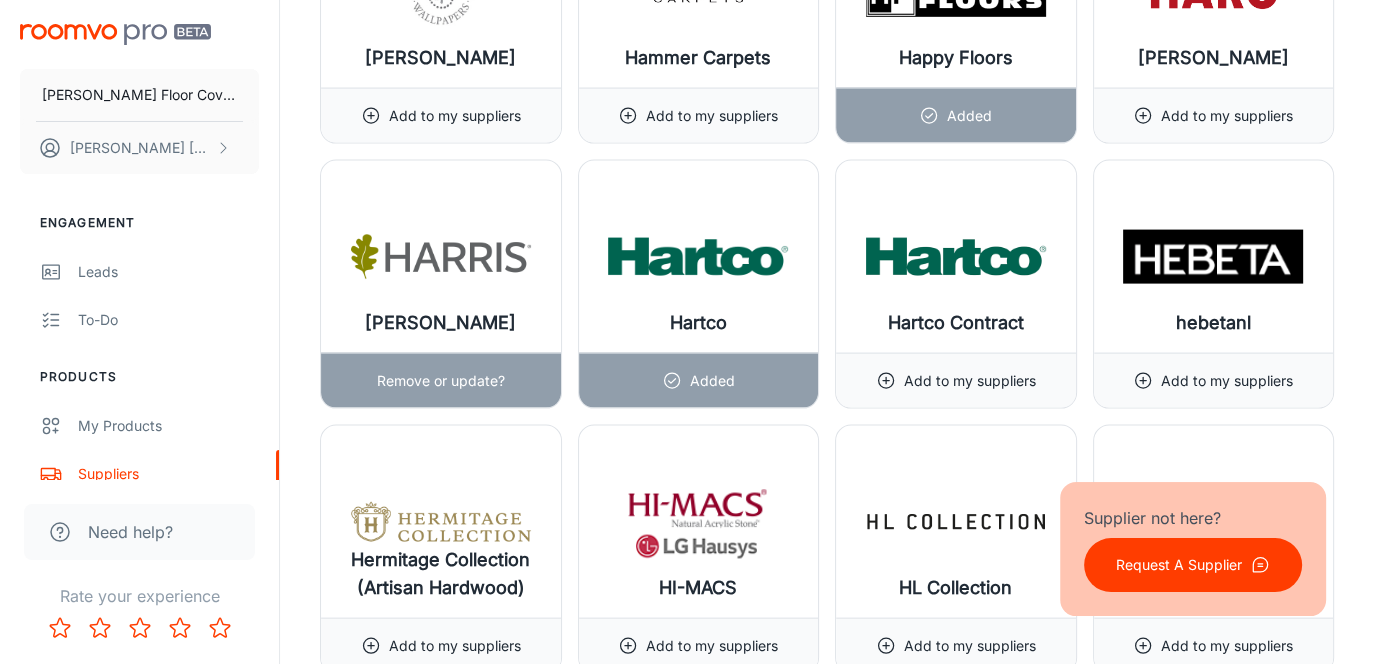 click on "Remove or update?" at bounding box center [441, 381] 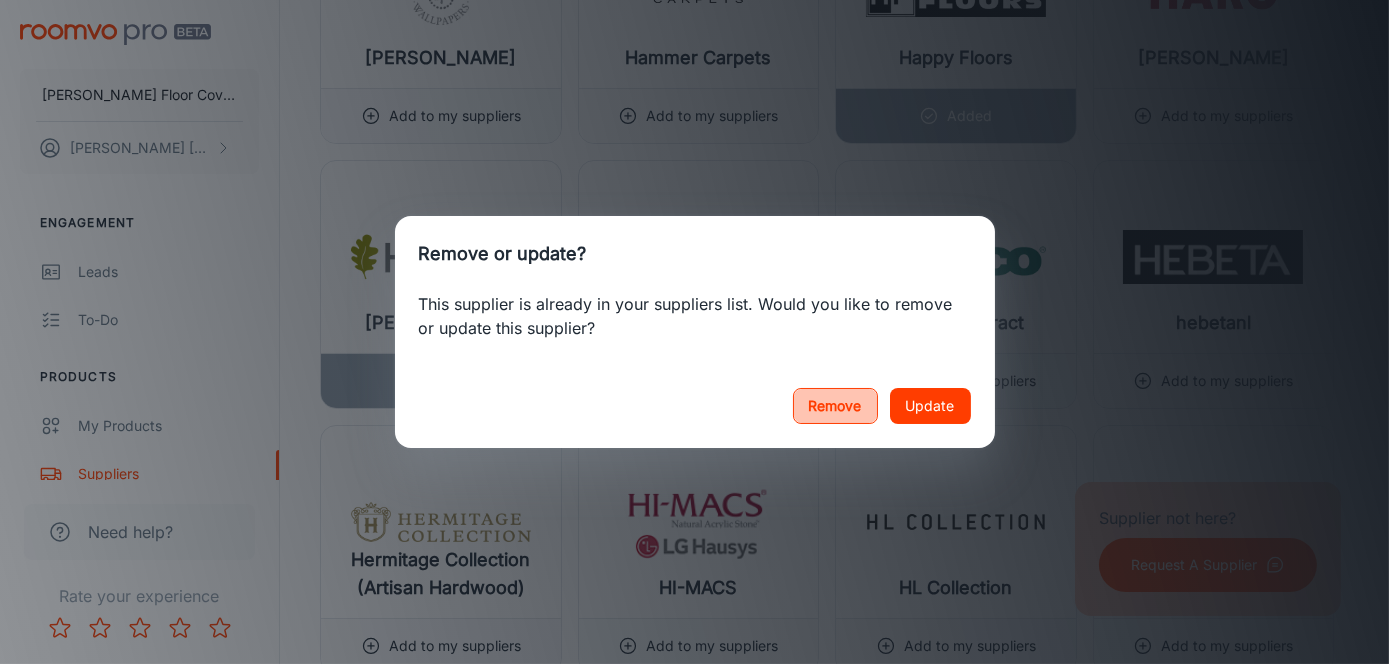 click on "Remove" at bounding box center [835, 406] 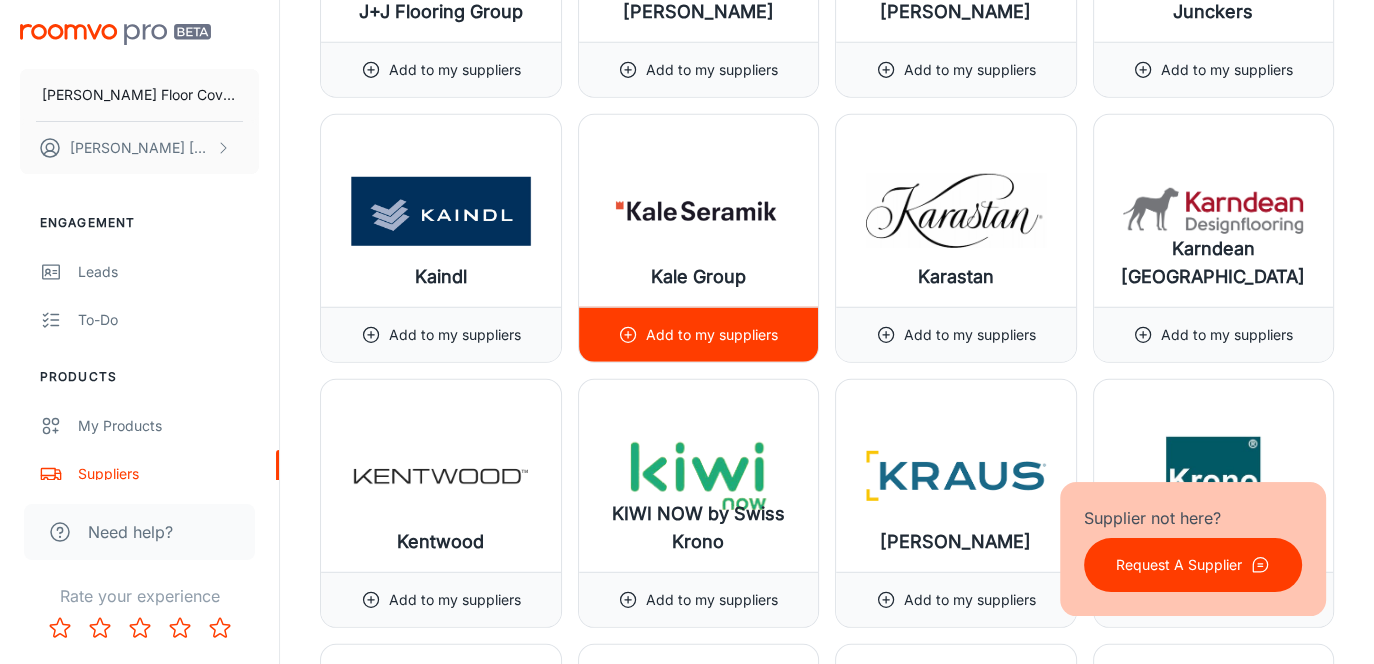 scroll, scrollTop: 13200, scrollLeft: 0, axis: vertical 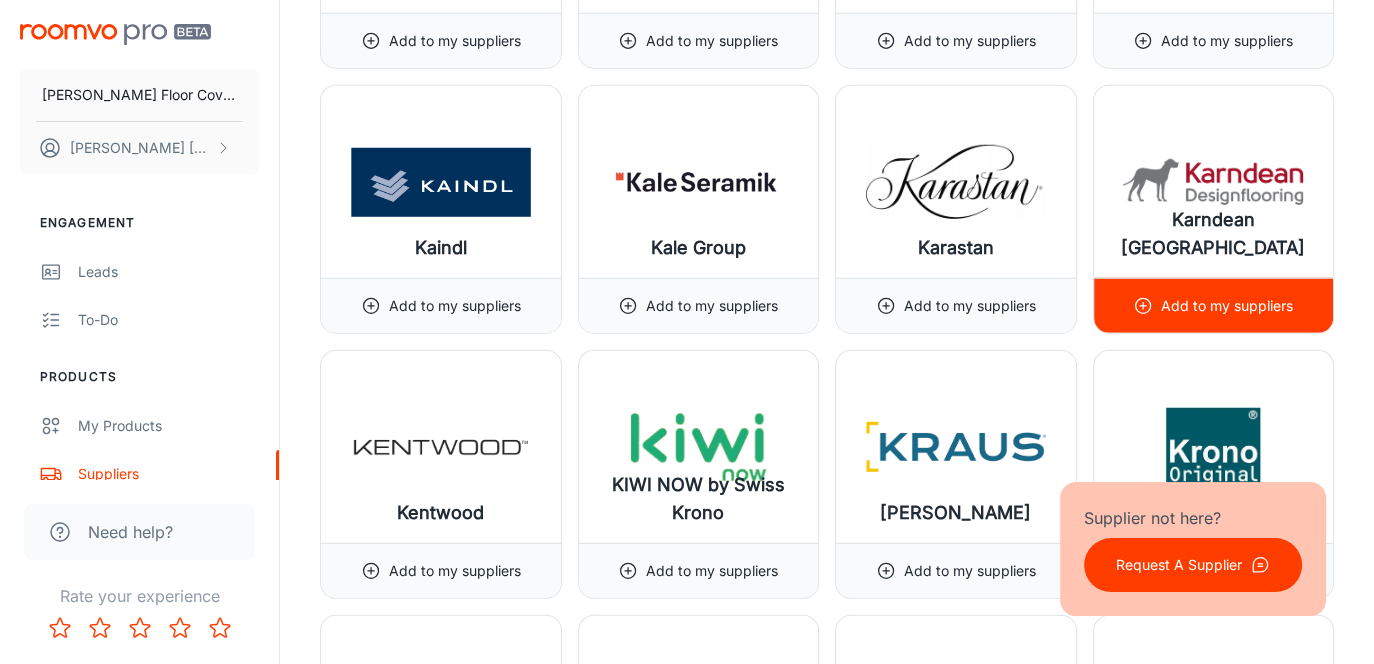 click on "Add to my suppliers" at bounding box center [1227, 306] 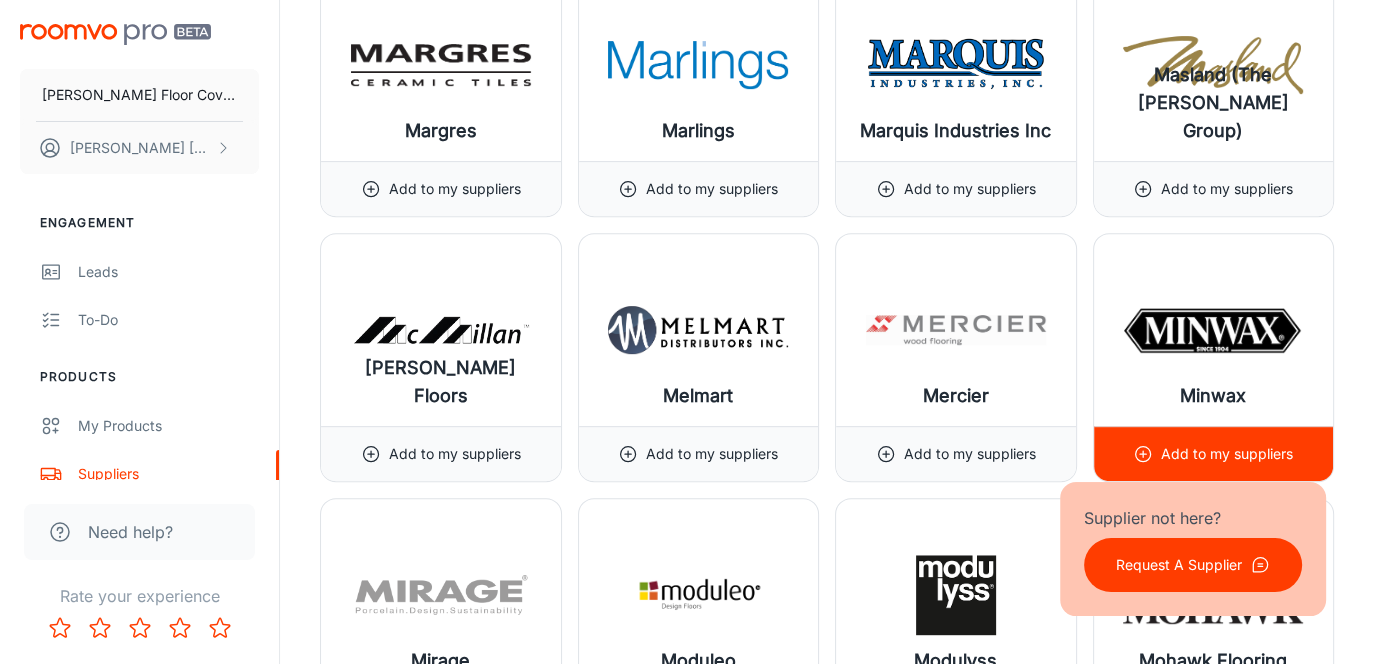 scroll, scrollTop: 16000, scrollLeft: 0, axis: vertical 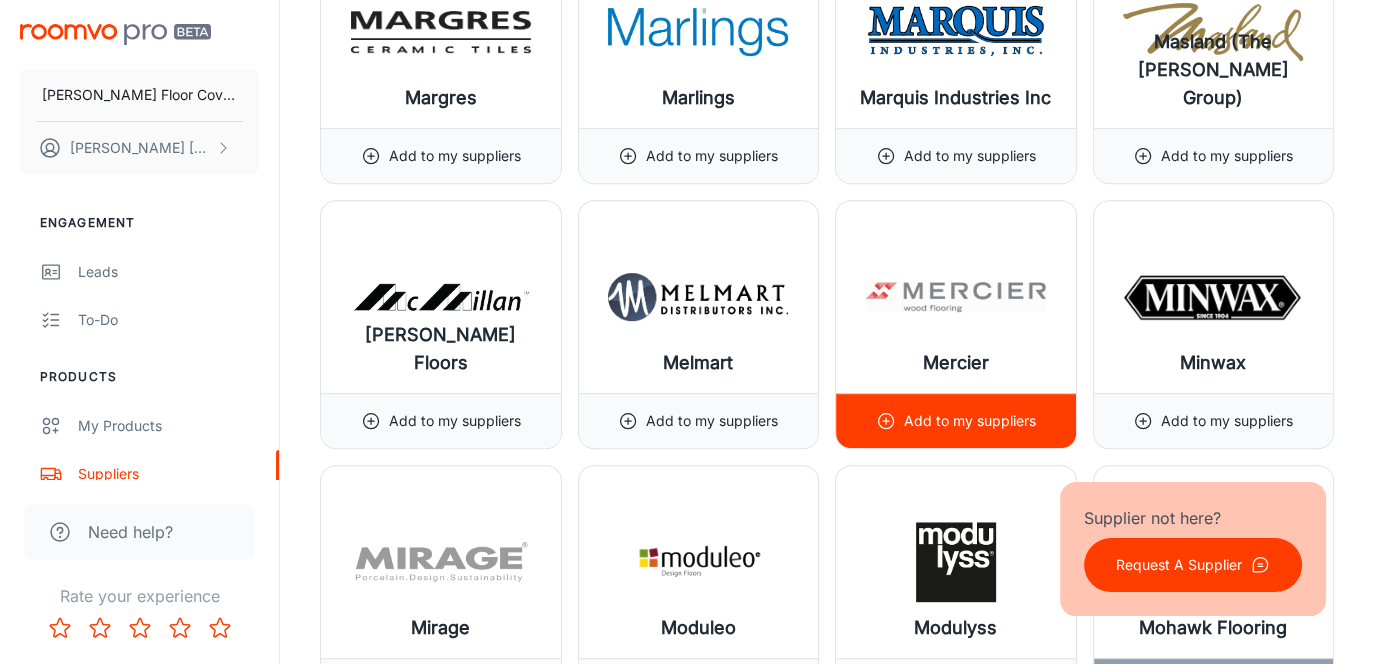 click on "Add to my suppliers" at bounding box center (970, 421) 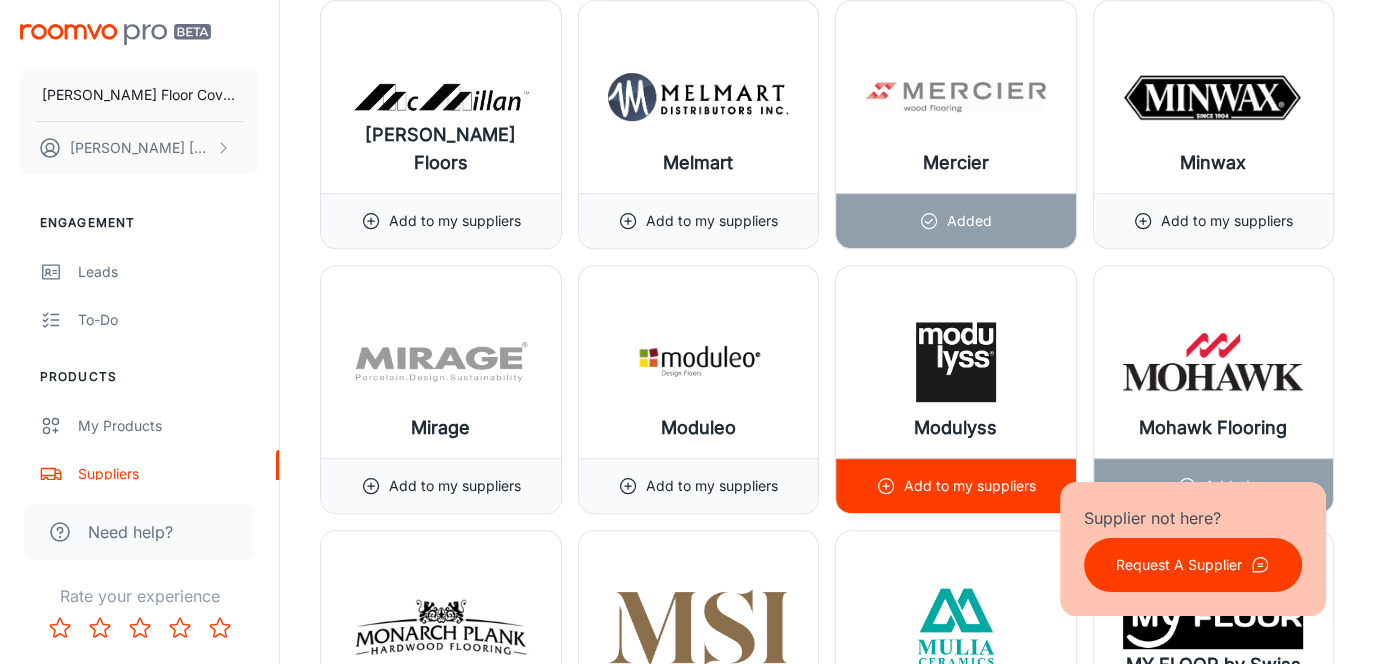 scroll, scrollTop: 16300, scrollLeft: 0, axis: vertical 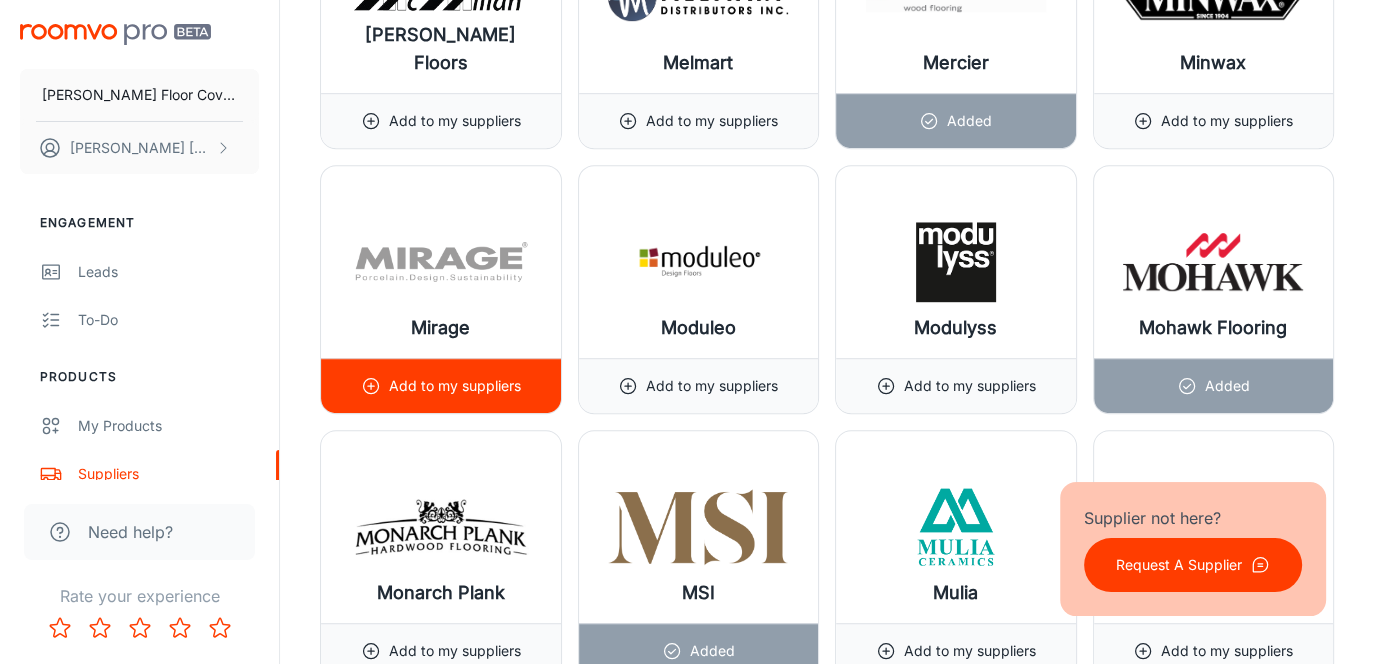click on "Add to my suppliers" at bounding box center (455, 386) 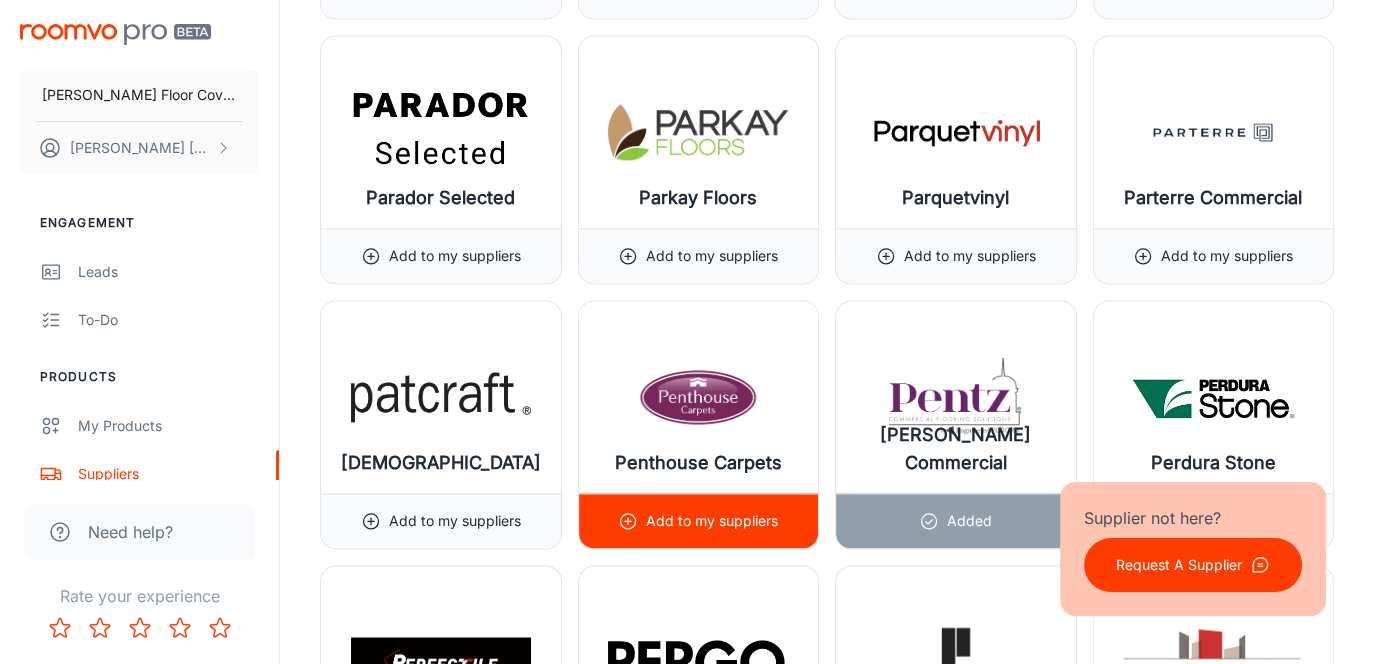 scroll, scrollTop: 18400, scrollLeft: 0, axis: vertical 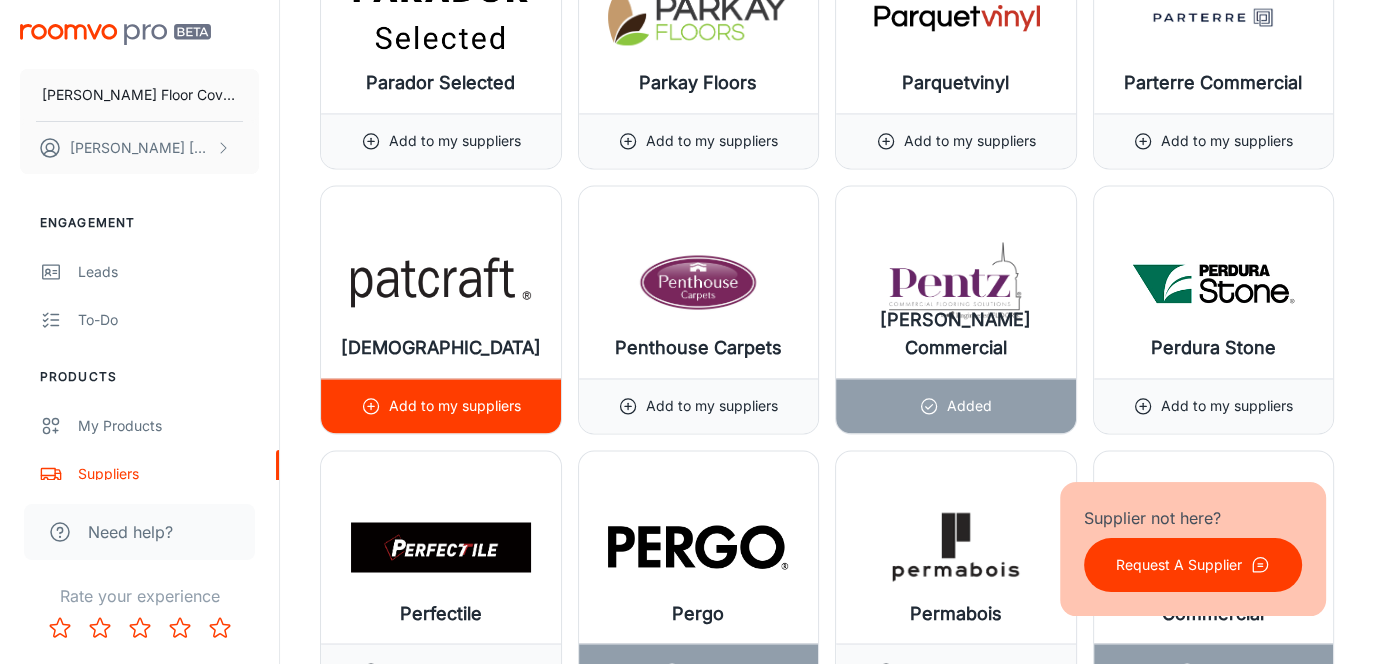 click on "Add to my suppliers" at bounding box center (441, 406) 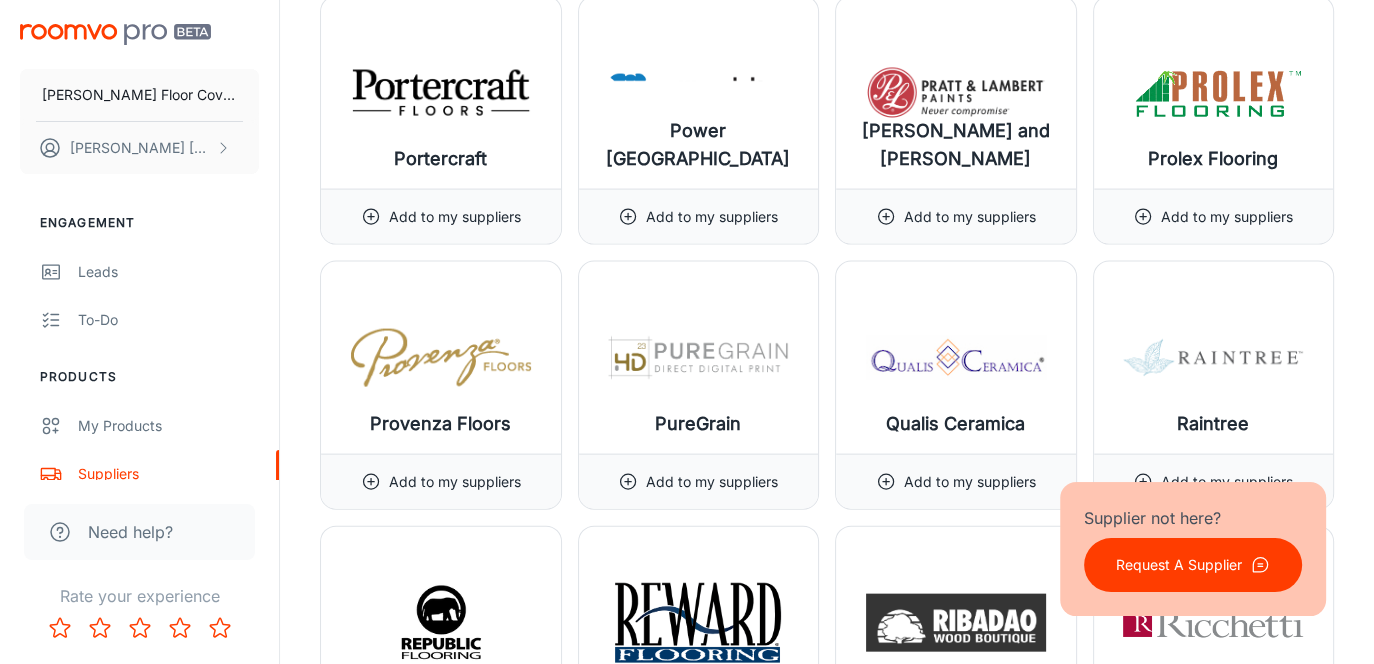 scroll, scrollTop: 19500, scrollLeft: 0, axis: vertical 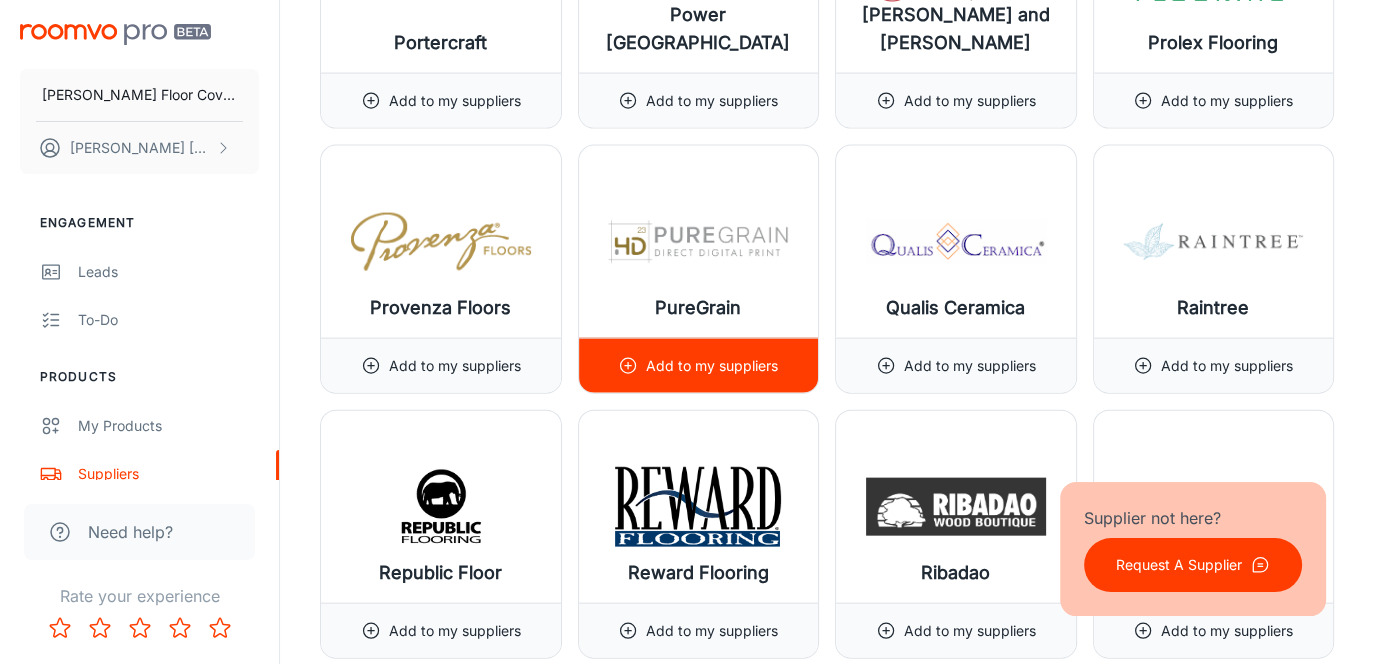 click on "Add to my suppliers" at bounding box center [712, 366] 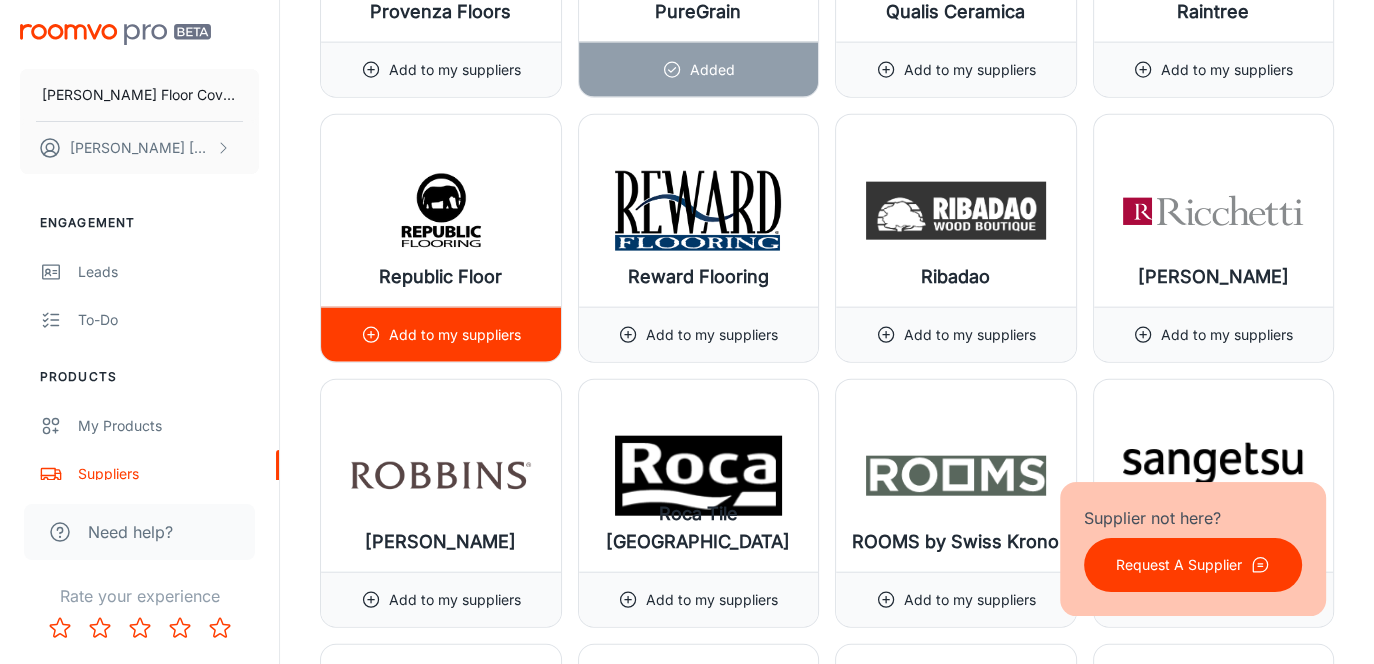 scroll, scrollTop: 19900, scrollLeft: 0, axis: vertical 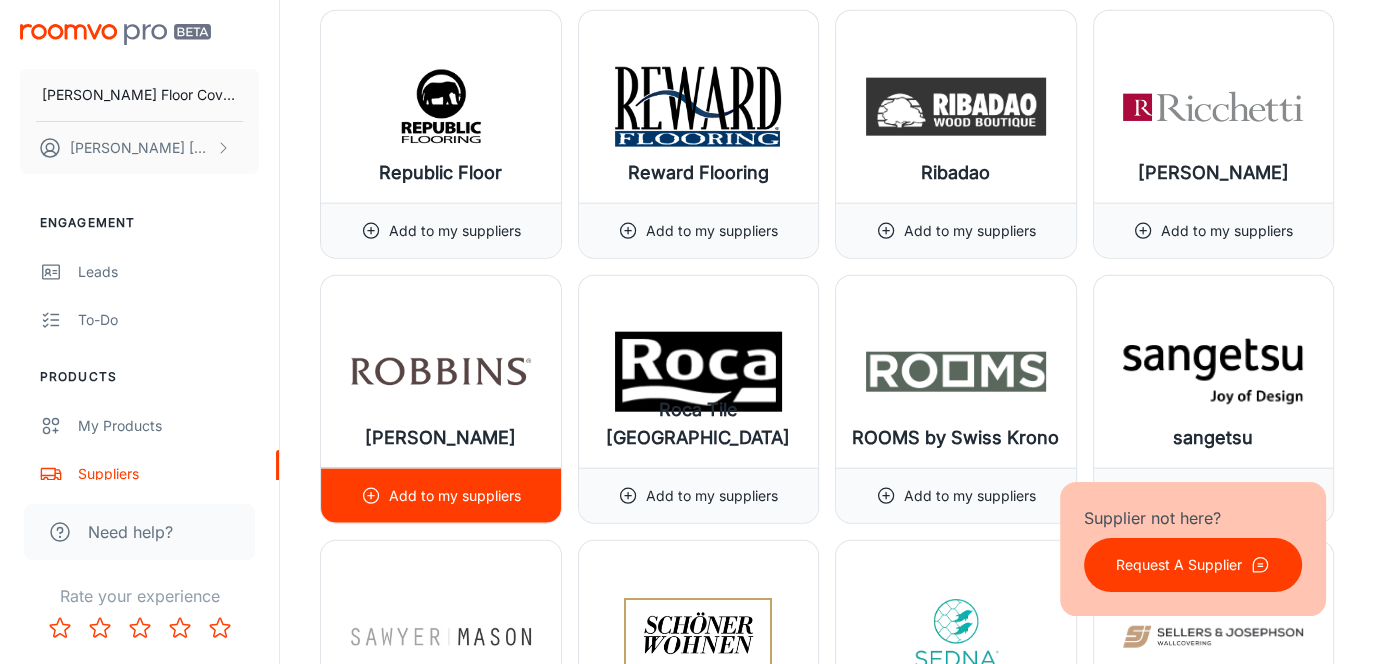 click on "Add to my suppliers" at bounding box center [455, 496] 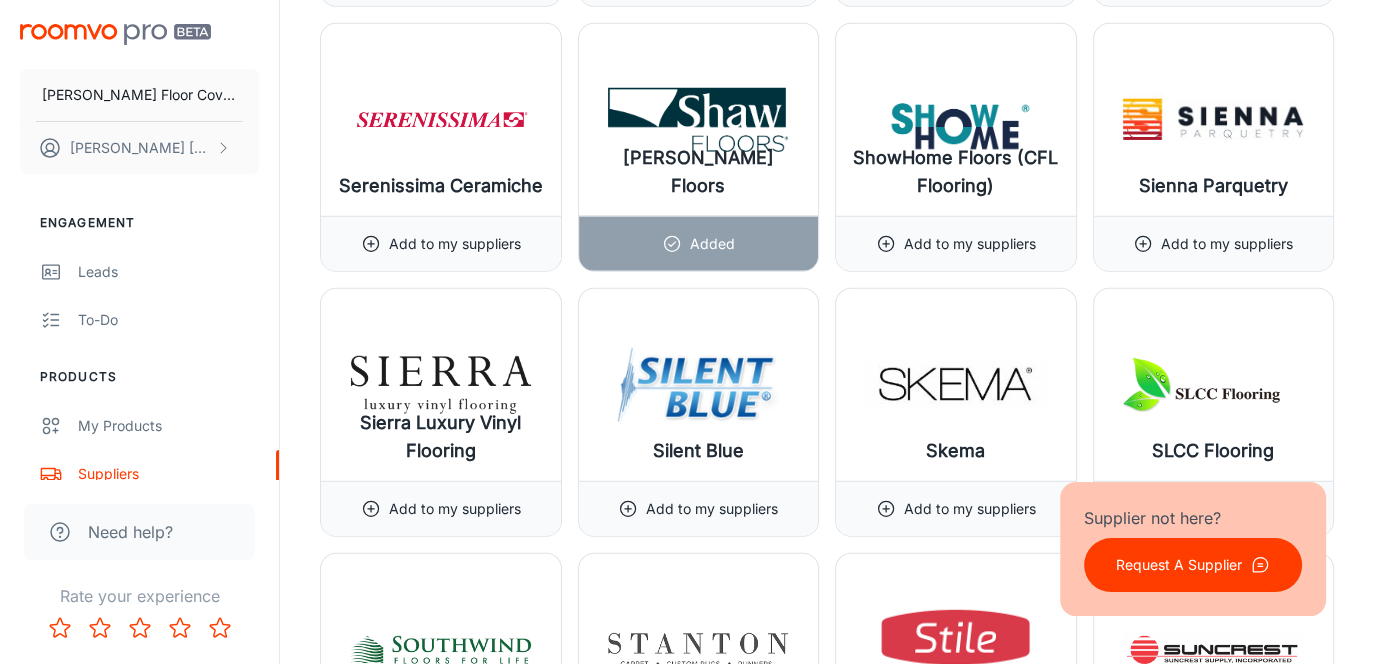 scroll, scrollTop: 20700, scrollLeft: 0, axis: vertical 